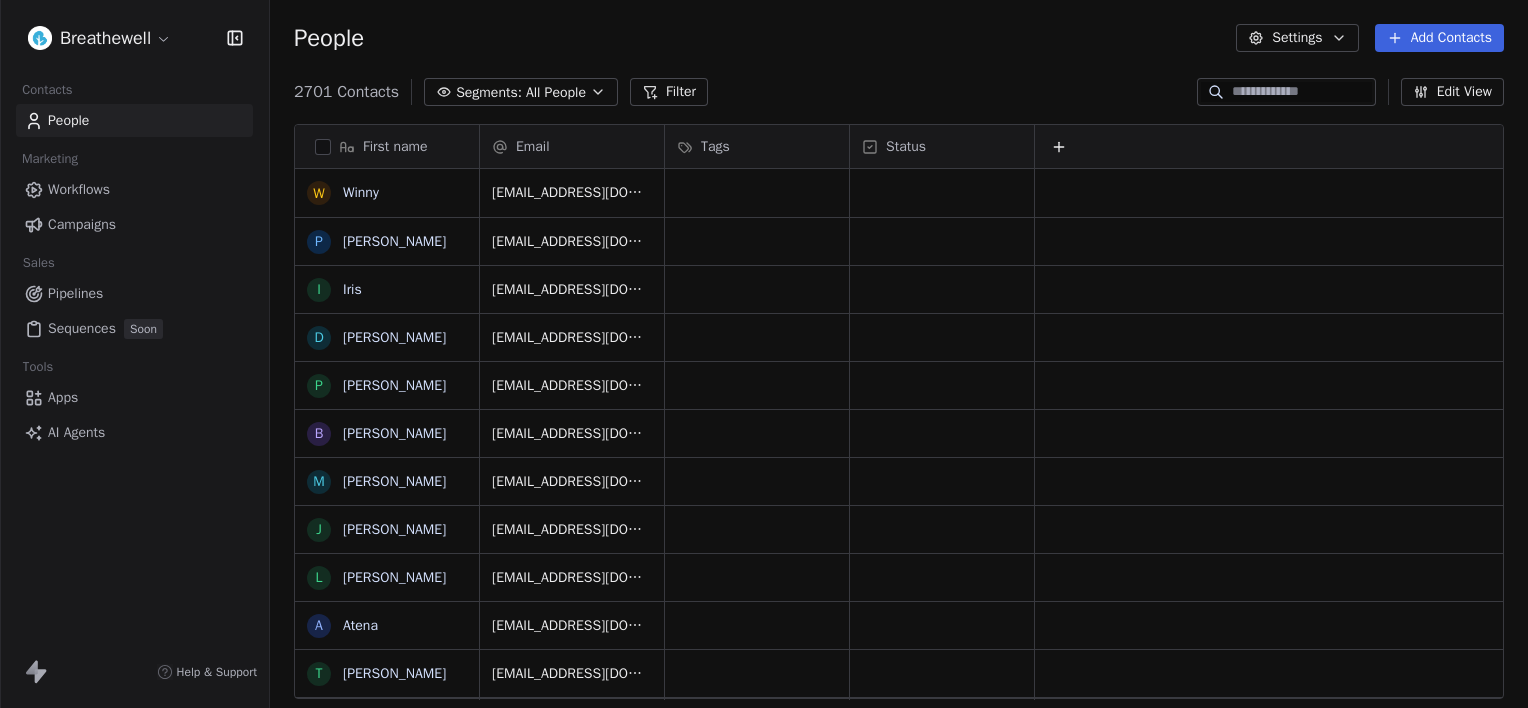 scroll, scrollTop: 0, scrollLeft: 0, axis: both 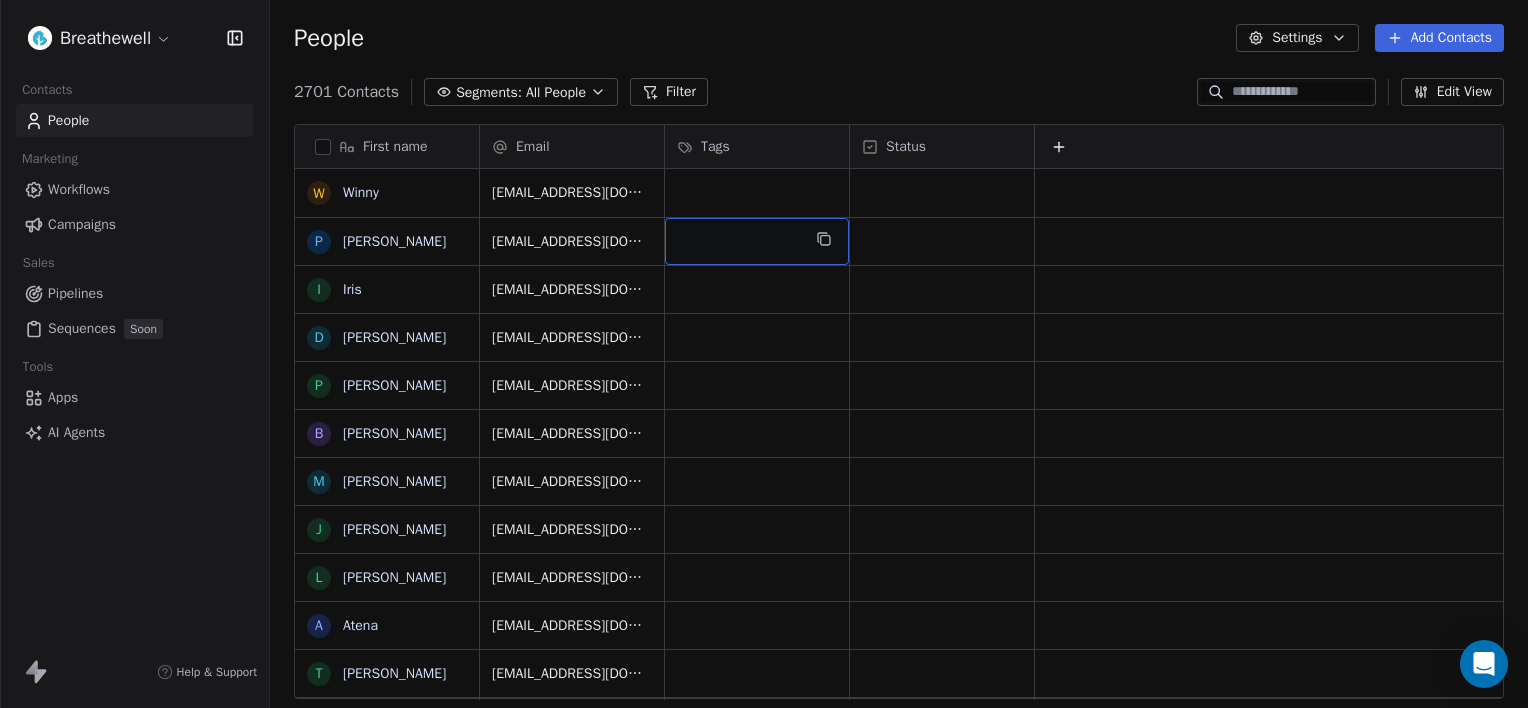 drag, startPoint x: 720, startPoint y: 241, endPoint x: 936, endPoint y: 412, distance: 275.4941 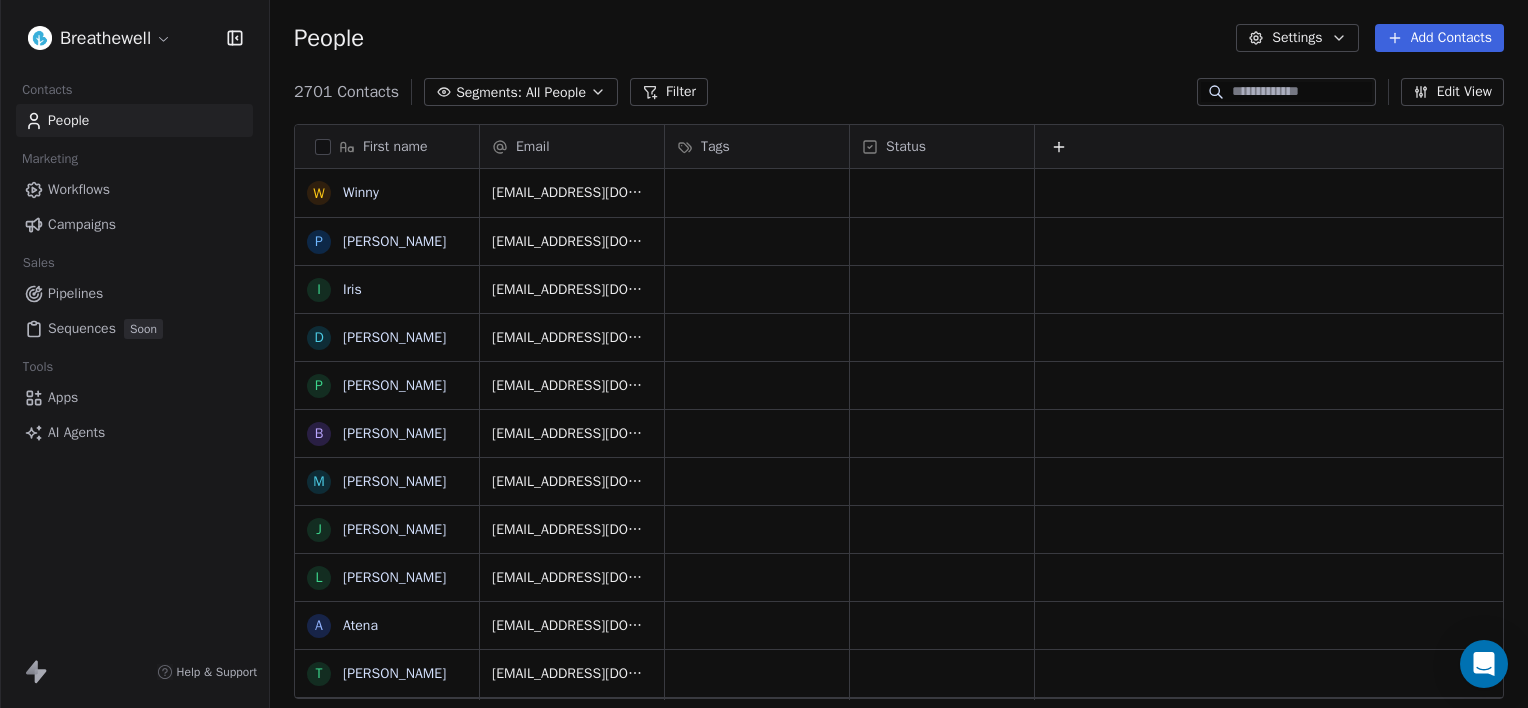 drag, startPoint x: 840, startPoint y: 73, endPoint x: 836, endPoint y: 56, distance: 17.464249 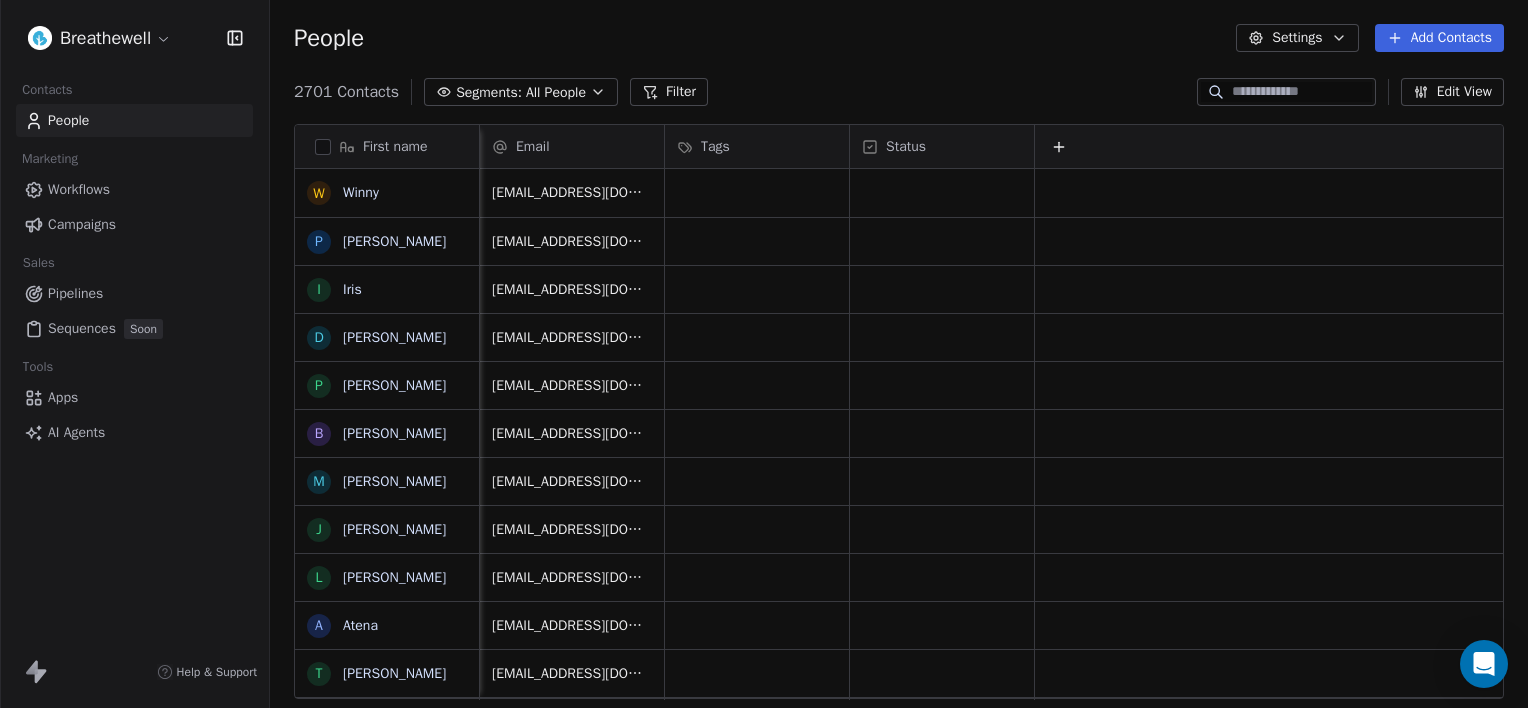 scroll, scrollTop: 0, scrollLeft: 16, axis: horizontal 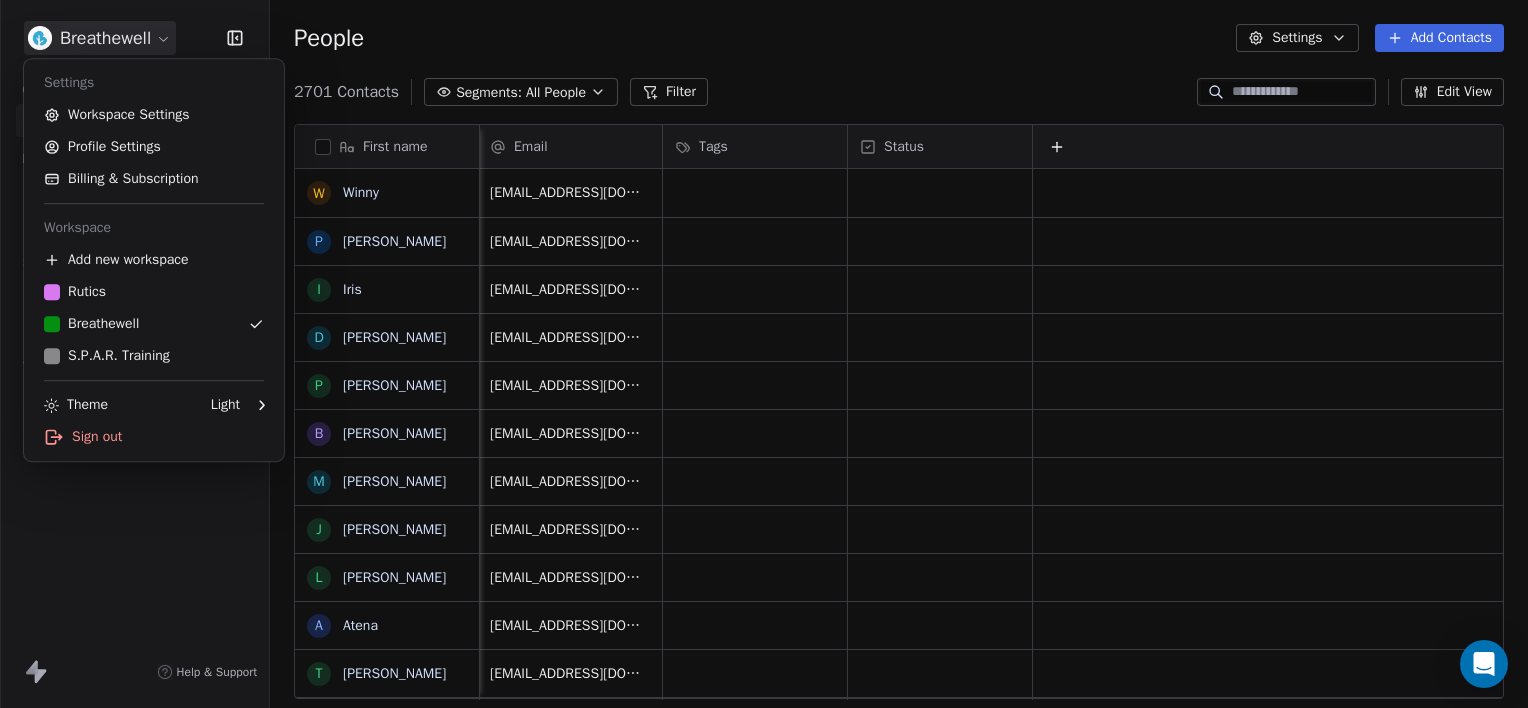 click on "Breathewell Contacts People Marketing Workflows Campaigns Sales Pipelines Sequences Soon Tools Apps AI Agents Help & Support People Settings  Add Contacts 2701 Contacts Segments: All People Filter  Edit View Tag Export First name W Winny P [PERSON_NAME] I [PERSON_NAME] [PERSON_NAME] [PERSON_NAME] J [PERSON_NAME] A [PERSON_NAME] Y [PERSON_NAME] Y [PERSON_NAME] [PERSON_NAME] H [PERSON_NAME] B Bin T Tongbin L Lu F Fei L [PERSON_NAME] [PERSON_NAME] W [PERSON_NAME] Y [PERSON_NAME] M [PERSON_NAME] Y YangYang Y [PERSON_NAME] Email Tags Status [EMAIL_ADDRESS][DOMAIN_NAME] [EMAIL_ADDRESS][DOMAIN_NAME] [EMAIL_ADDRESS][DOMAIN_NAME] [EMAIL_ADDRESS][DOMAIN_NAME] [EMAIL_ADDRESS][DOMAIN_NAME] [EMAIL_ADDRESS][DOMAIN_NAME] [EMAIL_ADDRESS][DOMAIN_NAME] [DOMAIN_NAME][EMAIL_ADDRESS][DOMAIN_NAME] [EMAIL_ADDRESS][DOMAIN_NAME] [DOMAIN_NAME][EMAIL_ADDRESS][DOMAIN_NAME] [EMAIL_ADDRESS][DOMAIN_NAME] [EMAIL_ADDRESS][DOMAIN_NAME] [EMAIL_ADDRESS][DOMAIN_NAME] [EMAIL_ADDRESS][DOMAIN_NAME] [EMAIL_ADDRESS][DOMAIN_NAME] [EMAIL_ADDRESS][DOMAIN_NAME] [EMAIL_ADDRESS][DOMAIN_NAME] [EMAIL_ADDRESS][DOMAIN_NAME] [EMAIL_ADDRESS][DOMAIN_NAME] [EMAIL_ADDRESS][DOMAIN_NAME] [EMAIL_ADDRESS][DOMAIN_NAME] [EMAIL_ADDRESS][DOMAIN_NAME] [EMAIL_ADDRESS][DOMAIN_NAME]" at bounding box center (764, 367) 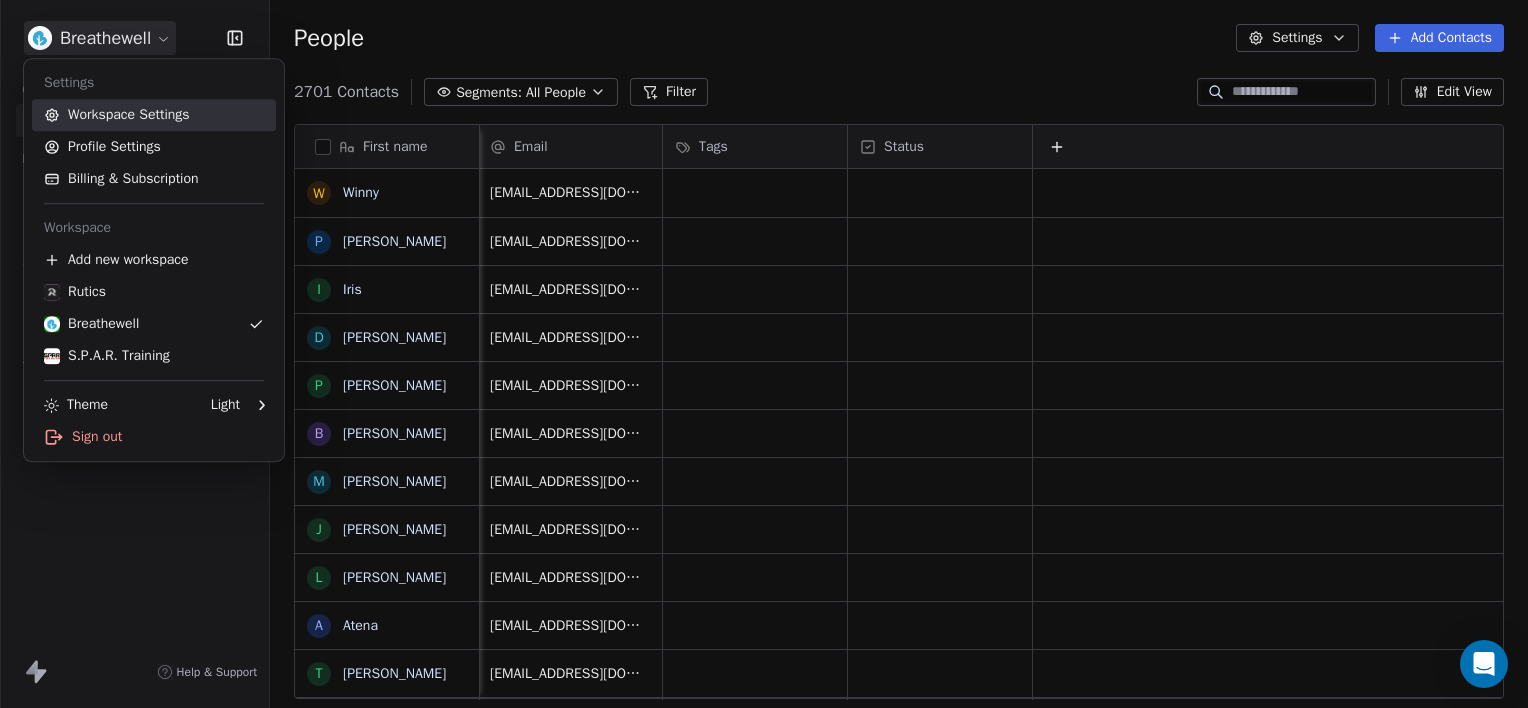 click on "Workspace Settings" at bounding box center (154, 115) 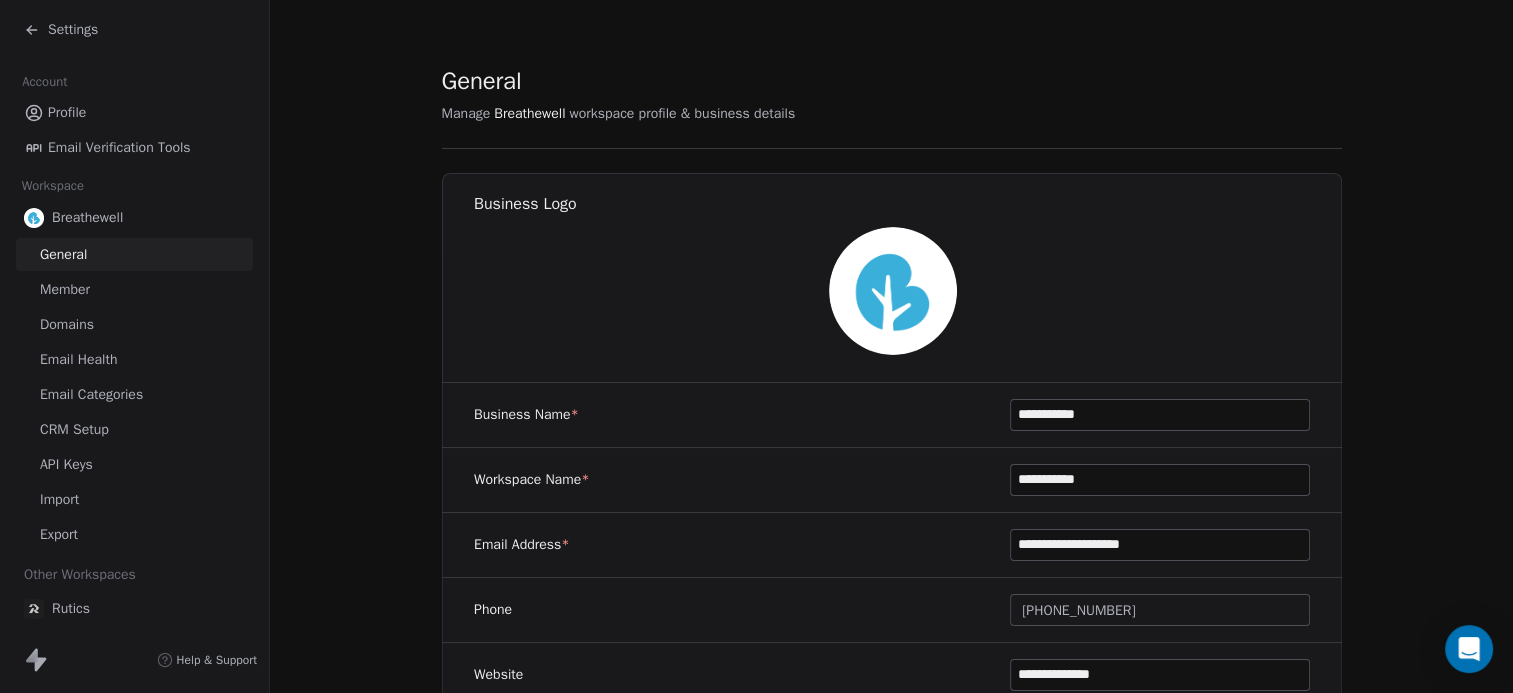 scroll, scrollTop: 27, scrollLeft: 0, axis: vertical 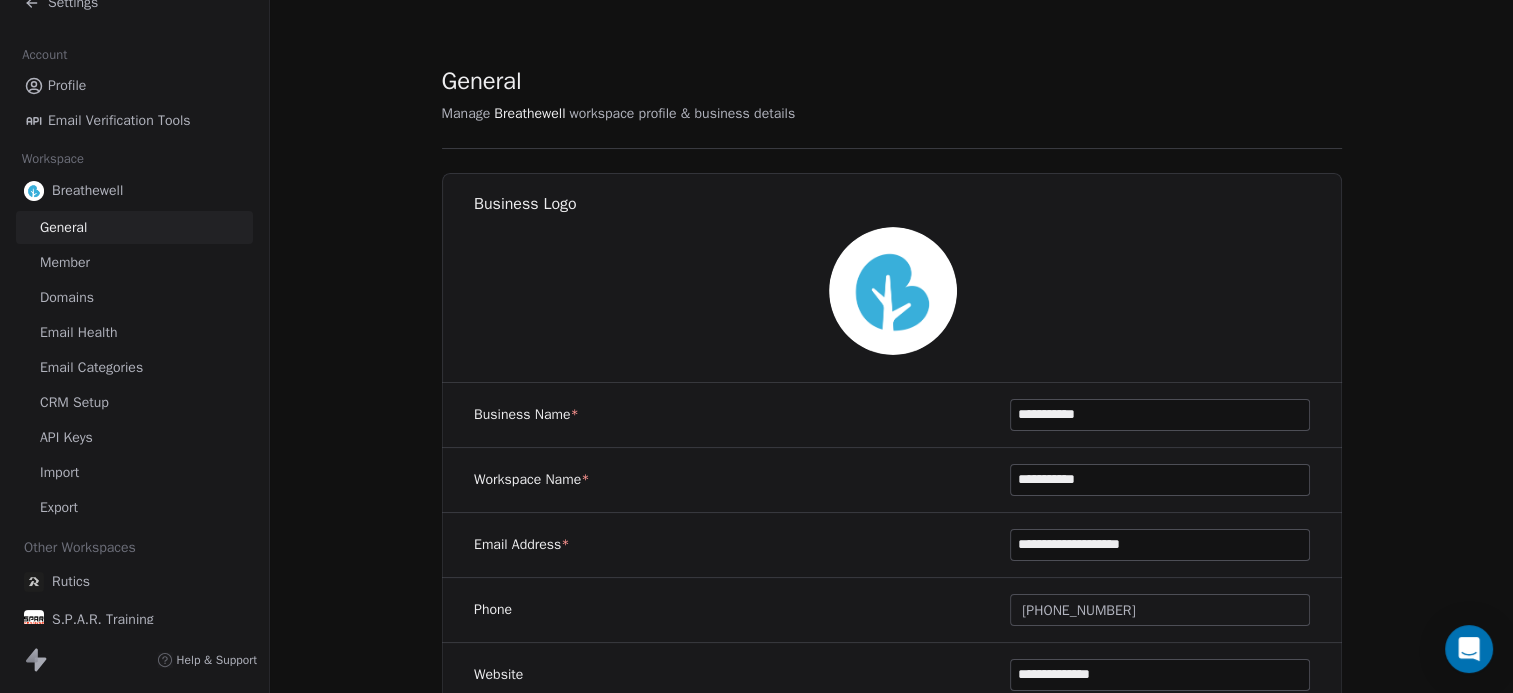 click on "S.P.A.R. Training" at bounding box center (134, 620) 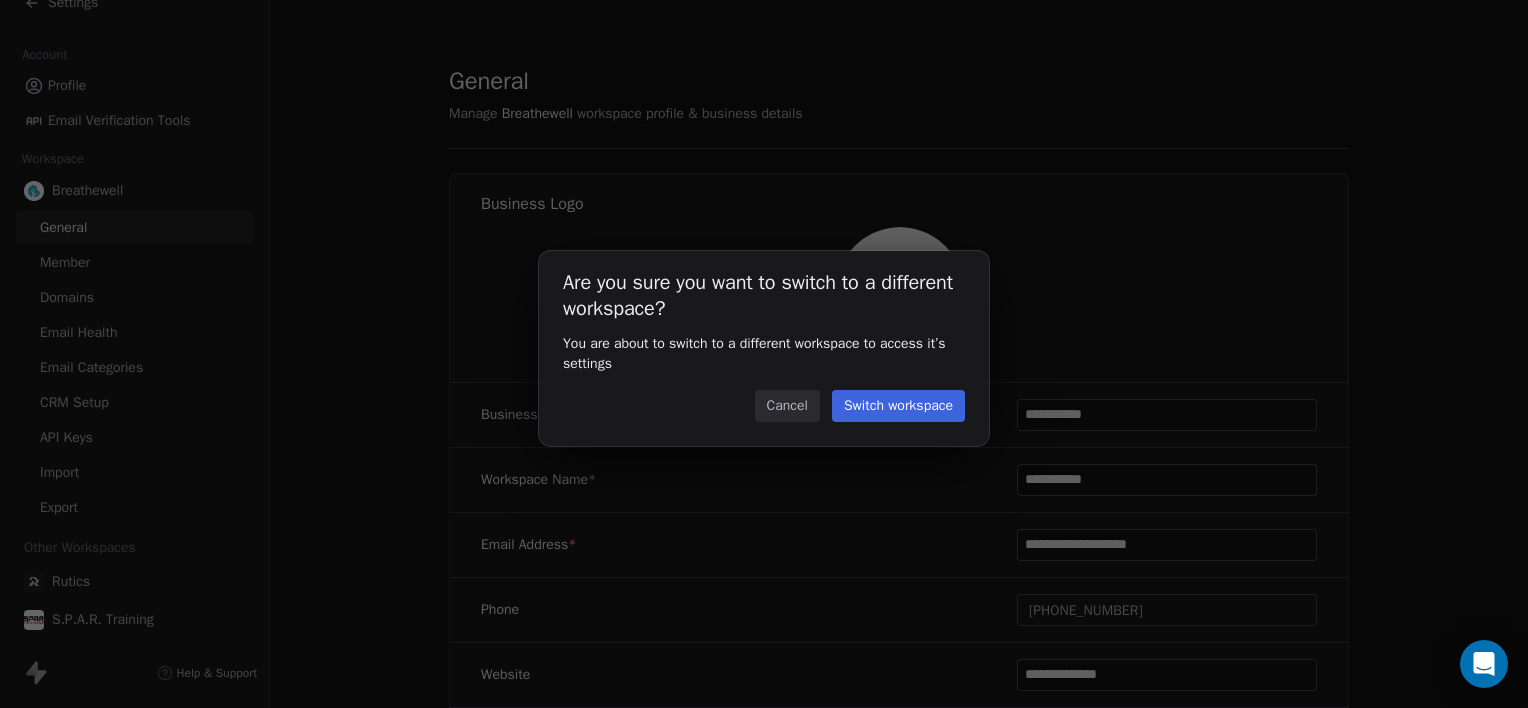 click on "Switch workspace" at bounding box center (898, 406) 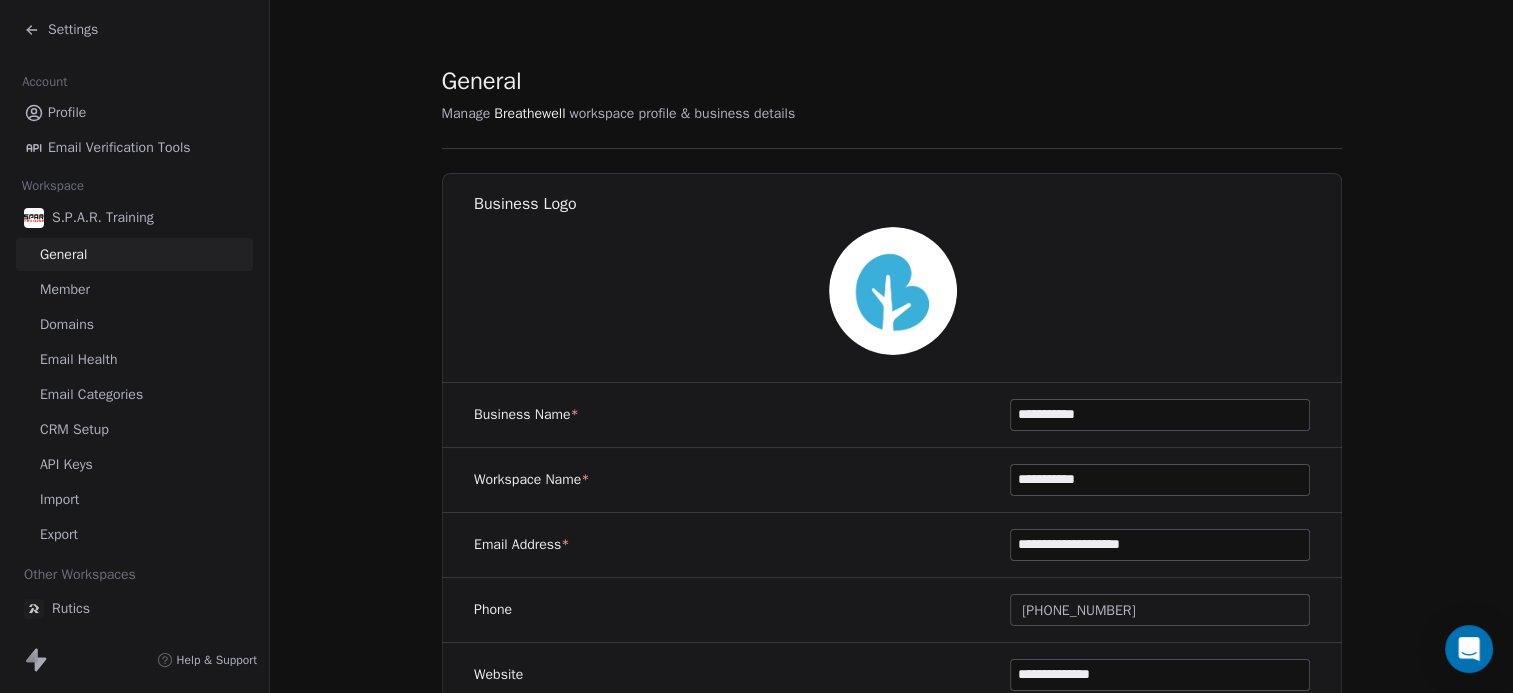 type on "**********" 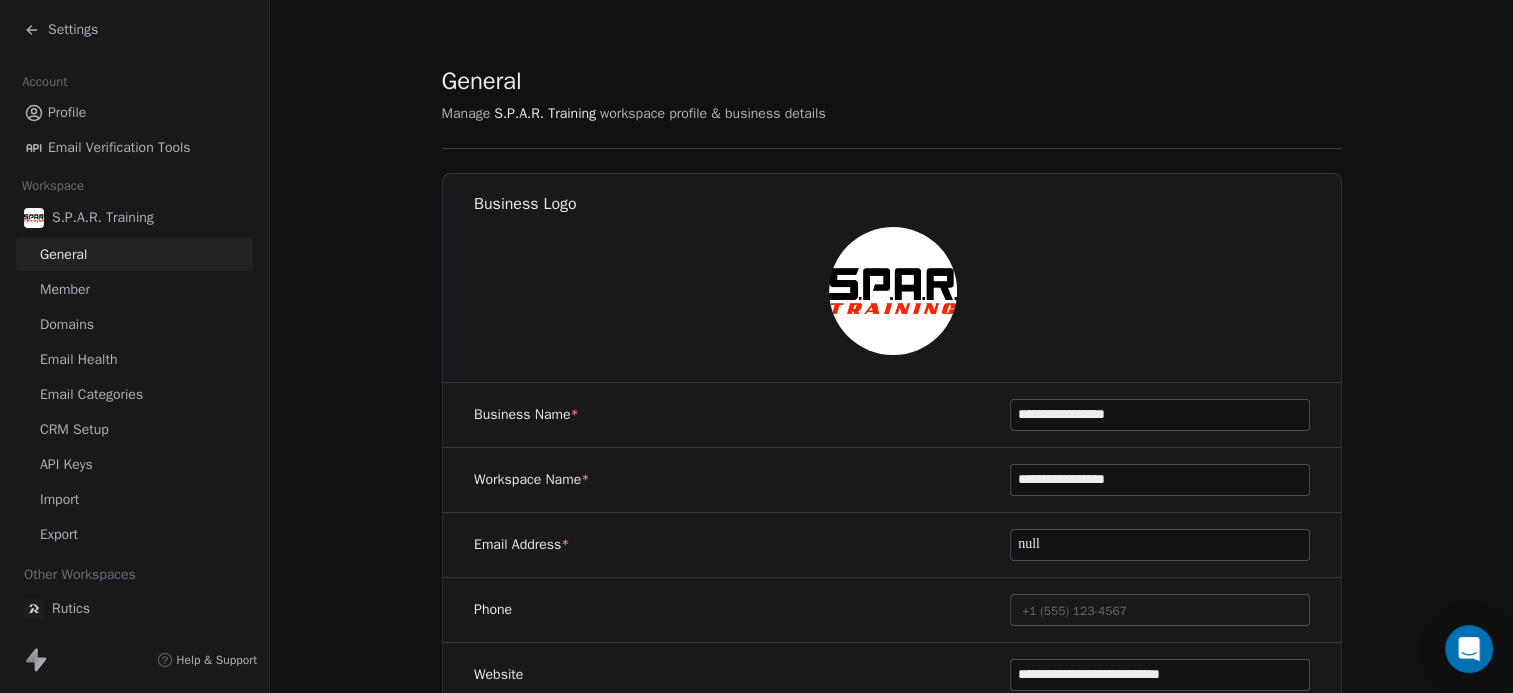 scroll, scrollTop: 27, scrollLeft: 0, axis: vertical 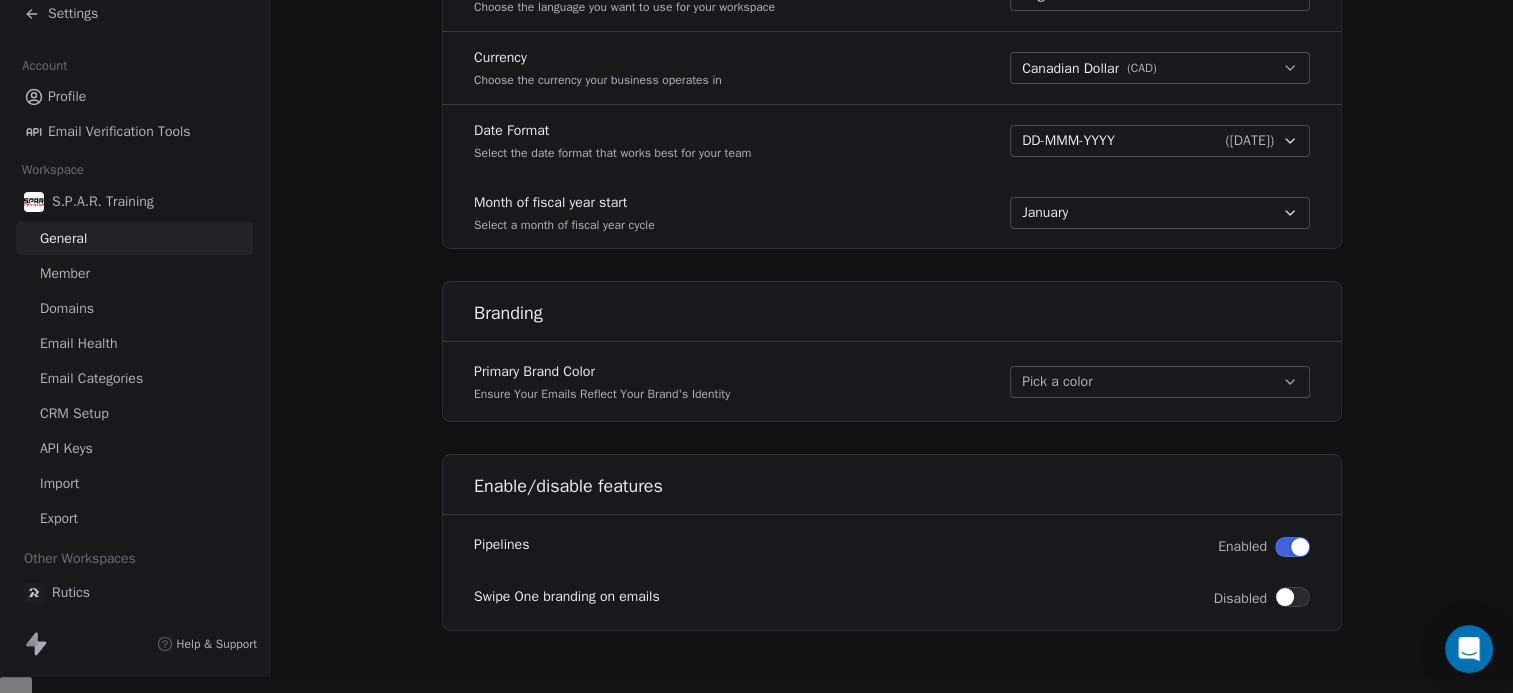 click on "Member" at bounding box center [65, 273] 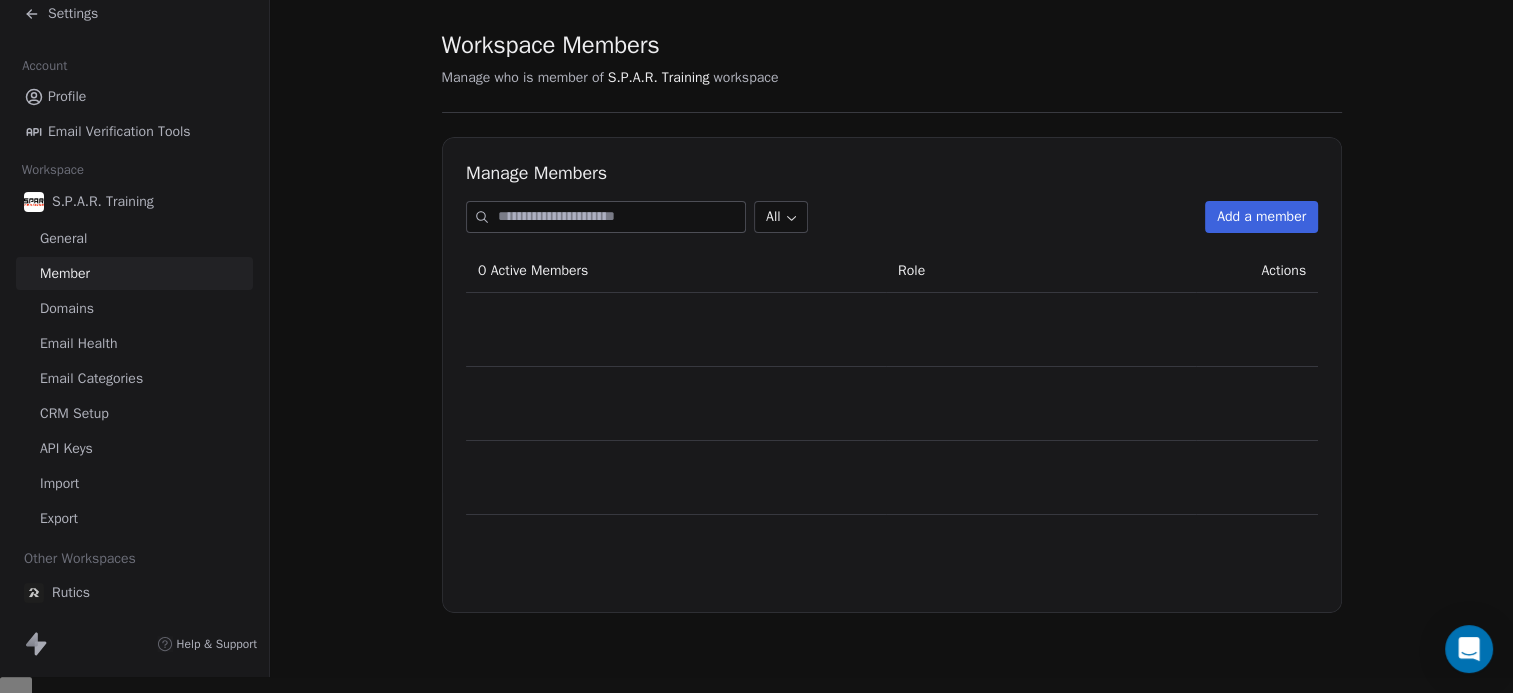 scroll, scrollTop: 0, scrollLeft: 0, axis: both 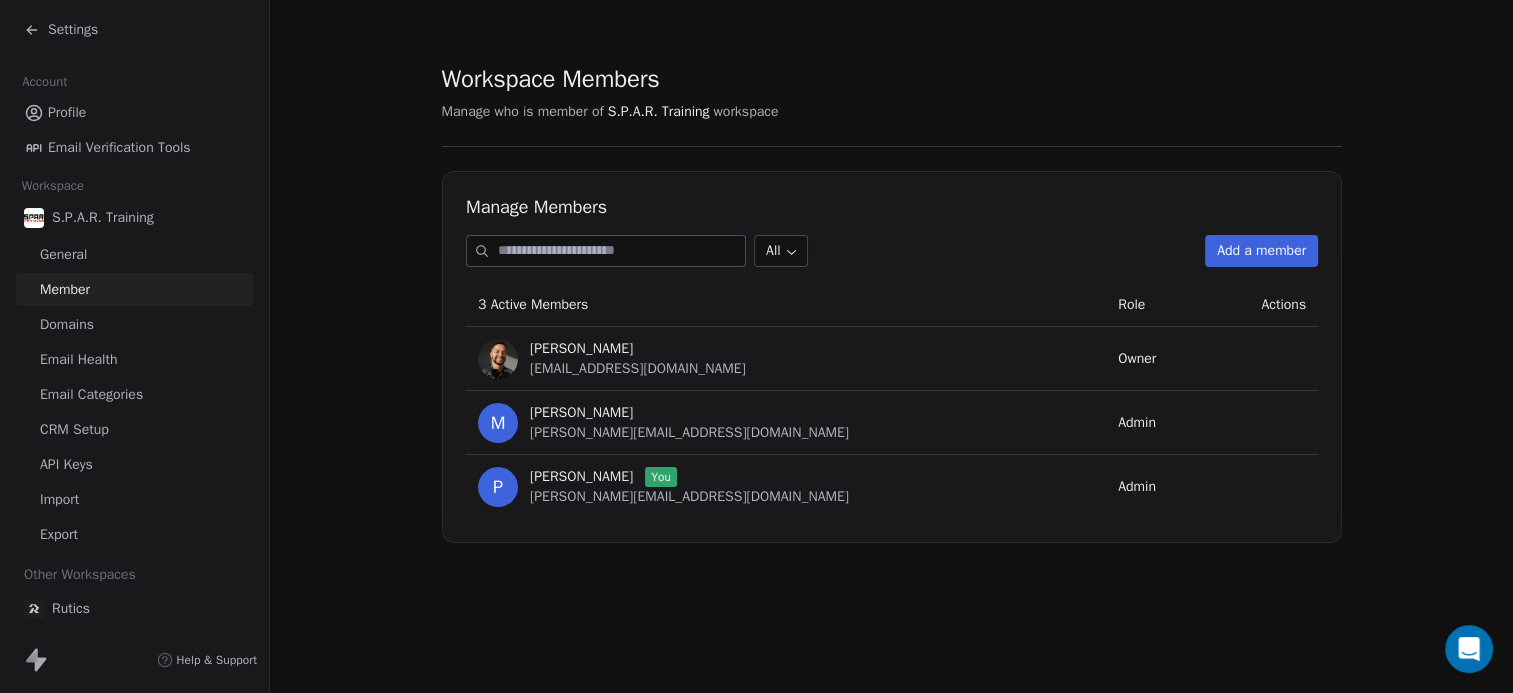 click on "Add a member" at bounding box center [1261, 251] 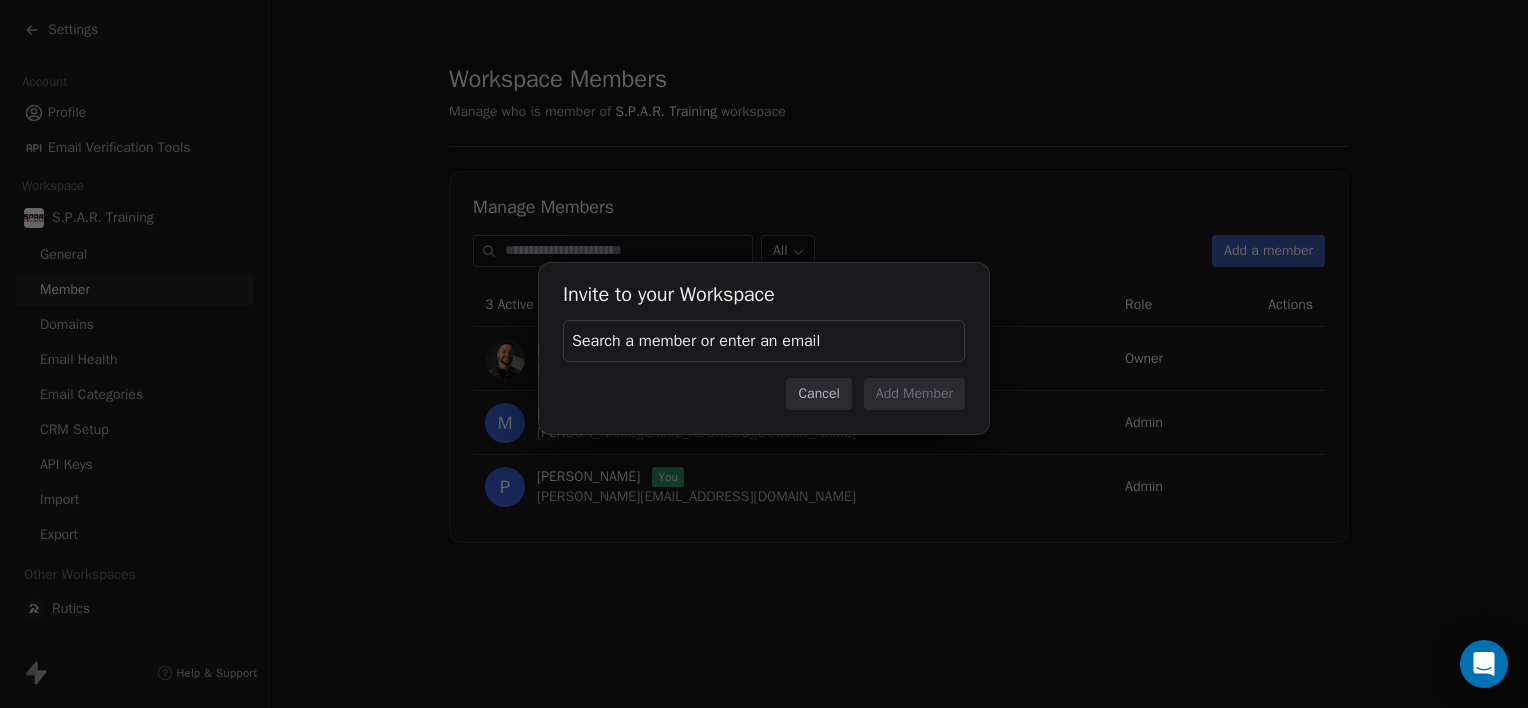 click on "Search a member or enter an email" at bounding box center (764, 341) 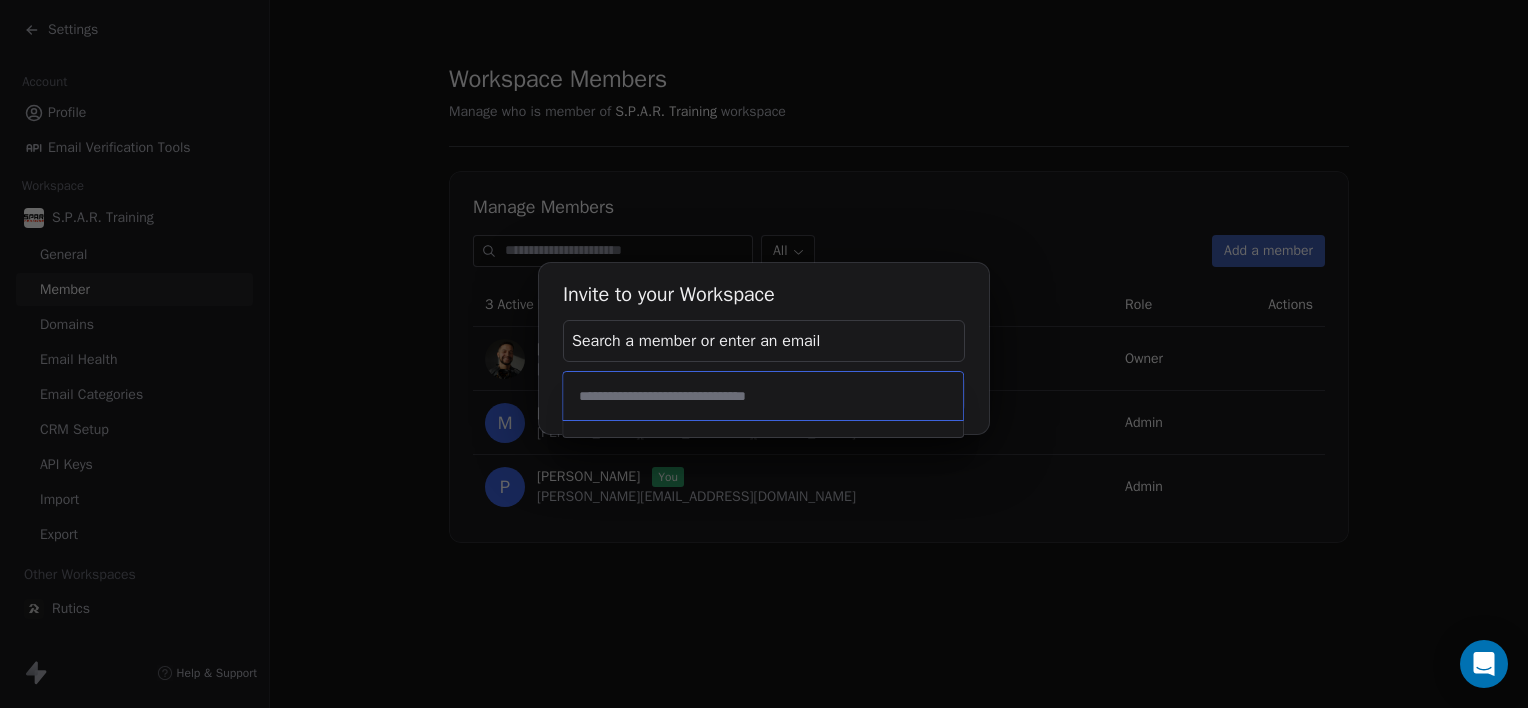 click on "Invite to your Workspace   Search a member or enter an email Cancel Add Member" at bounding box center [764, 354] 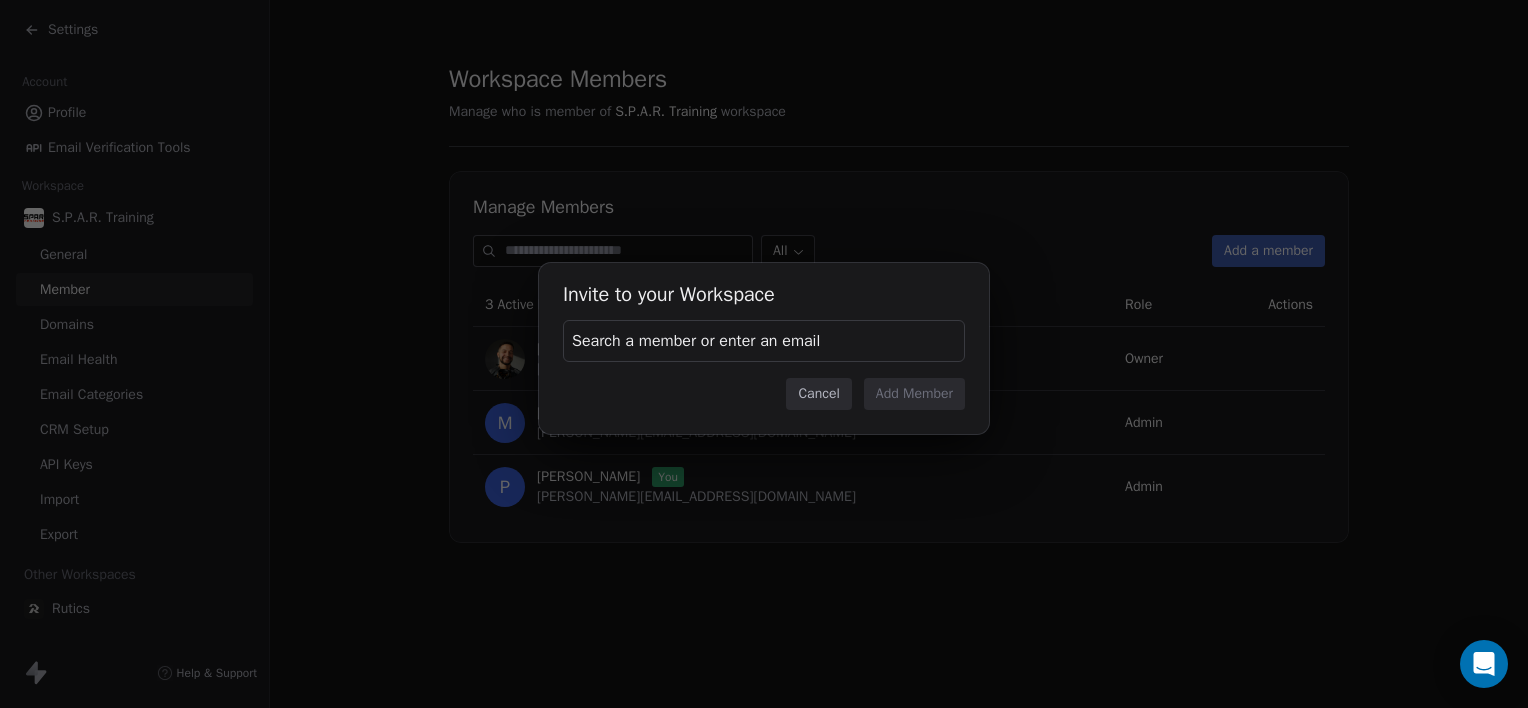 click on "Cancel" at bounding box center (818, 394) 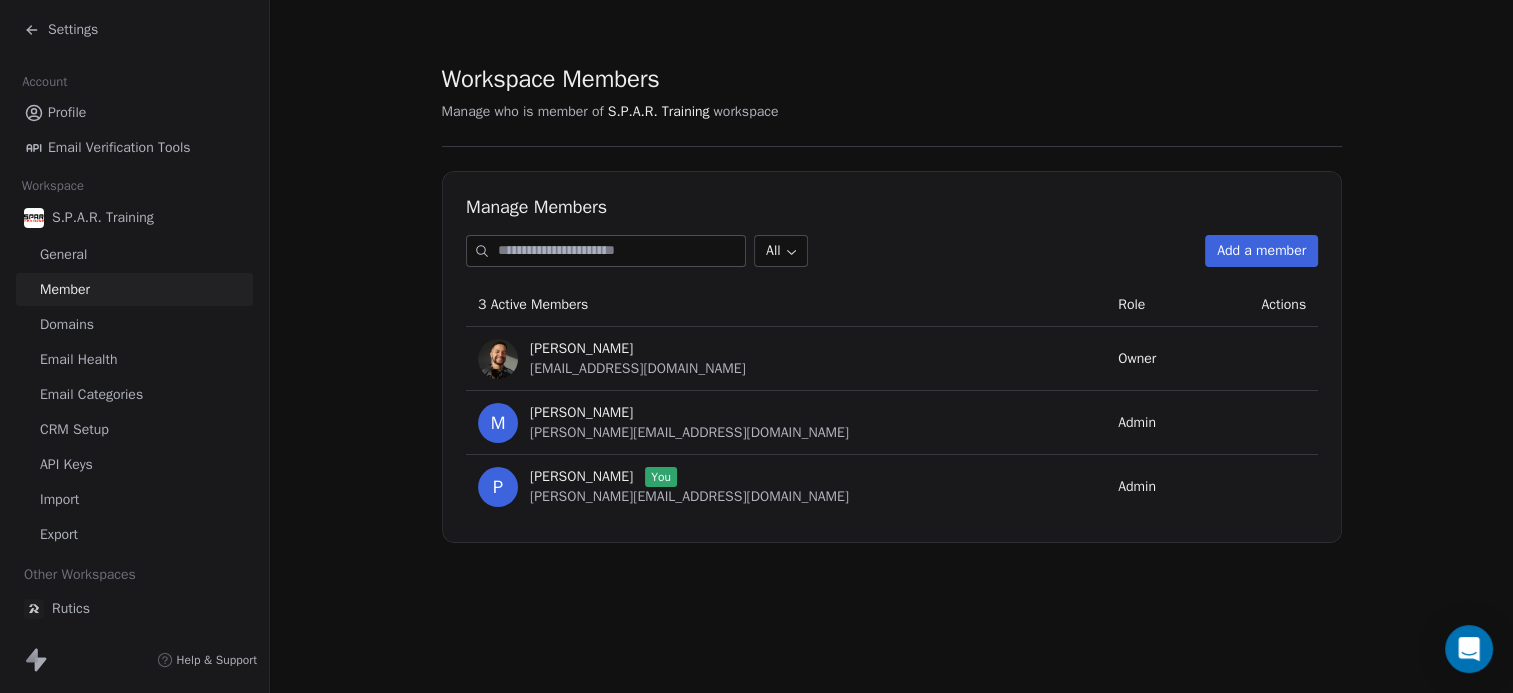 click on "Domains" at bounding box center (67, 324) 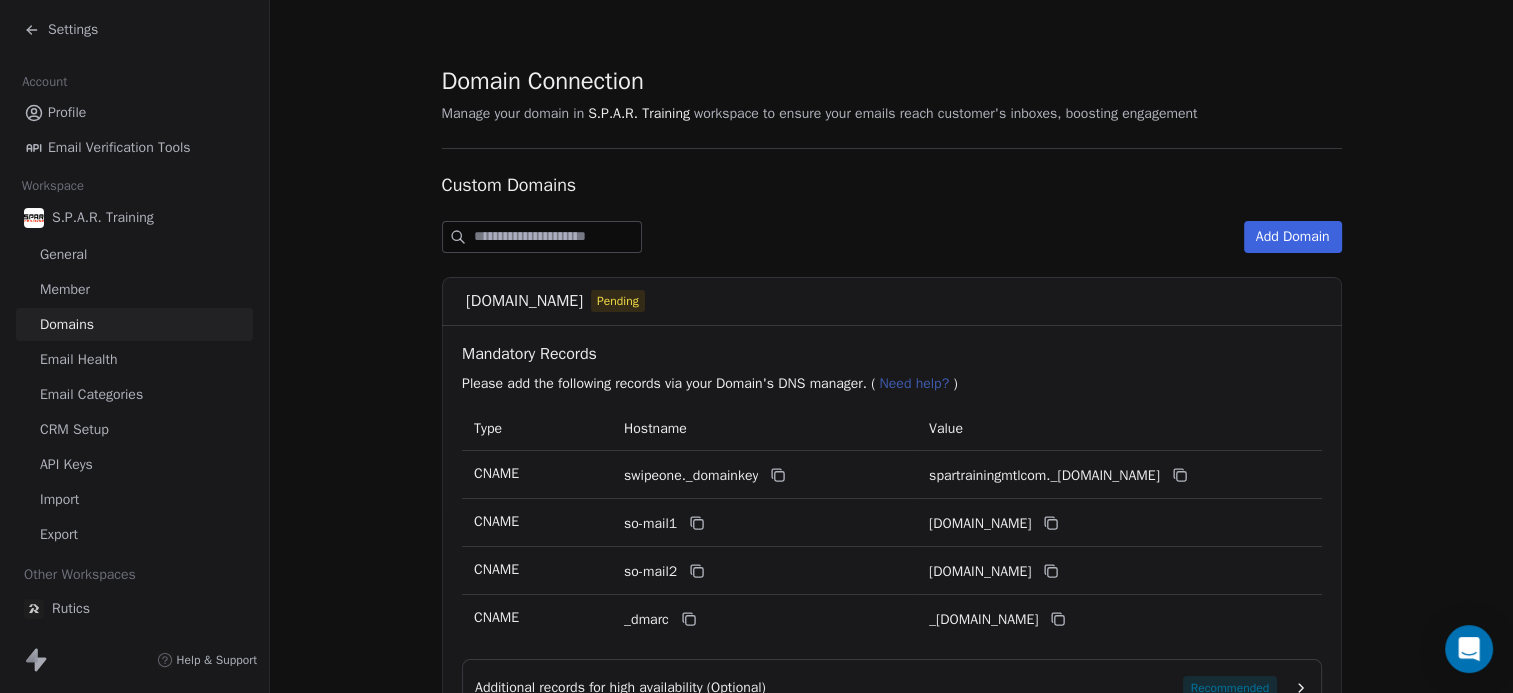 scroll, scrollTop: 175, scrollLeft: 0, axis: vertical 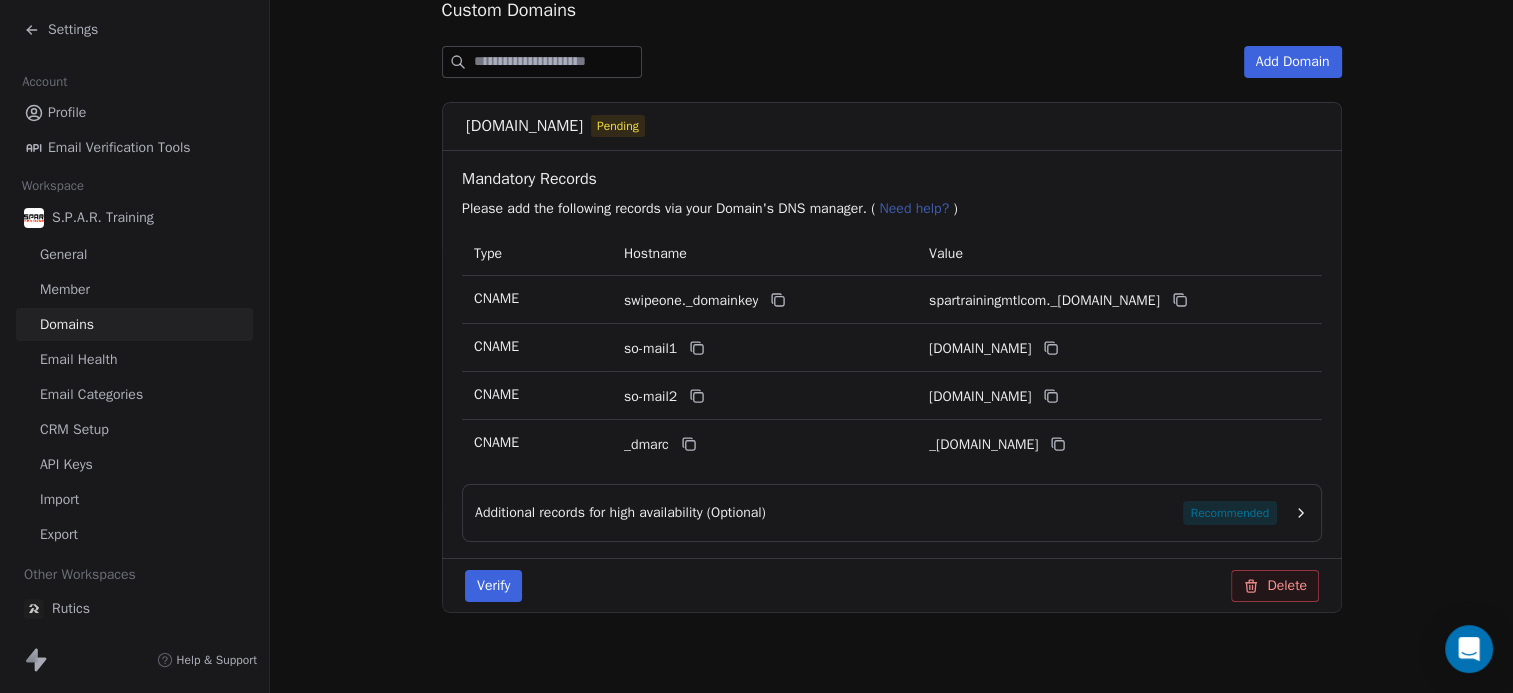 click on "Delete" at bounding box center [1275, 586] 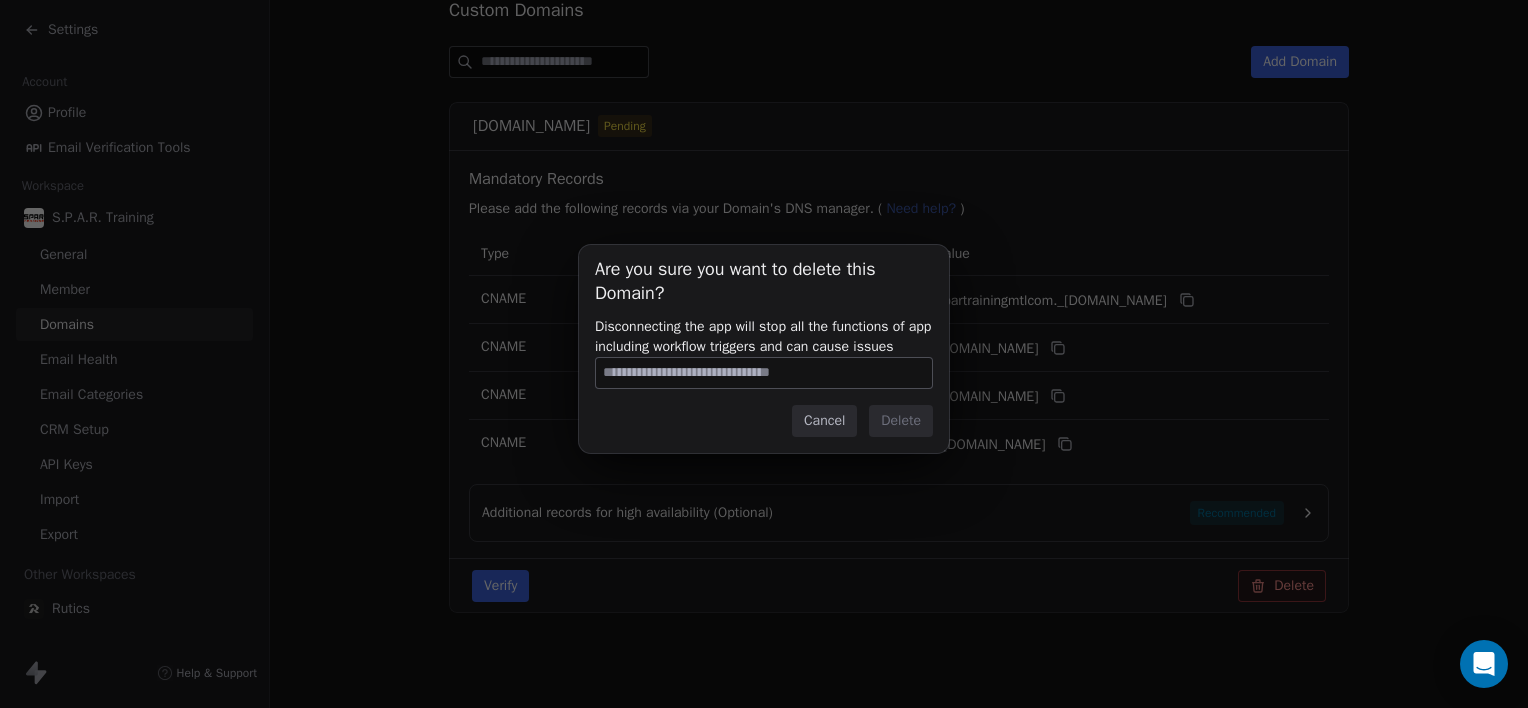 click at bounding box center (764, 373) 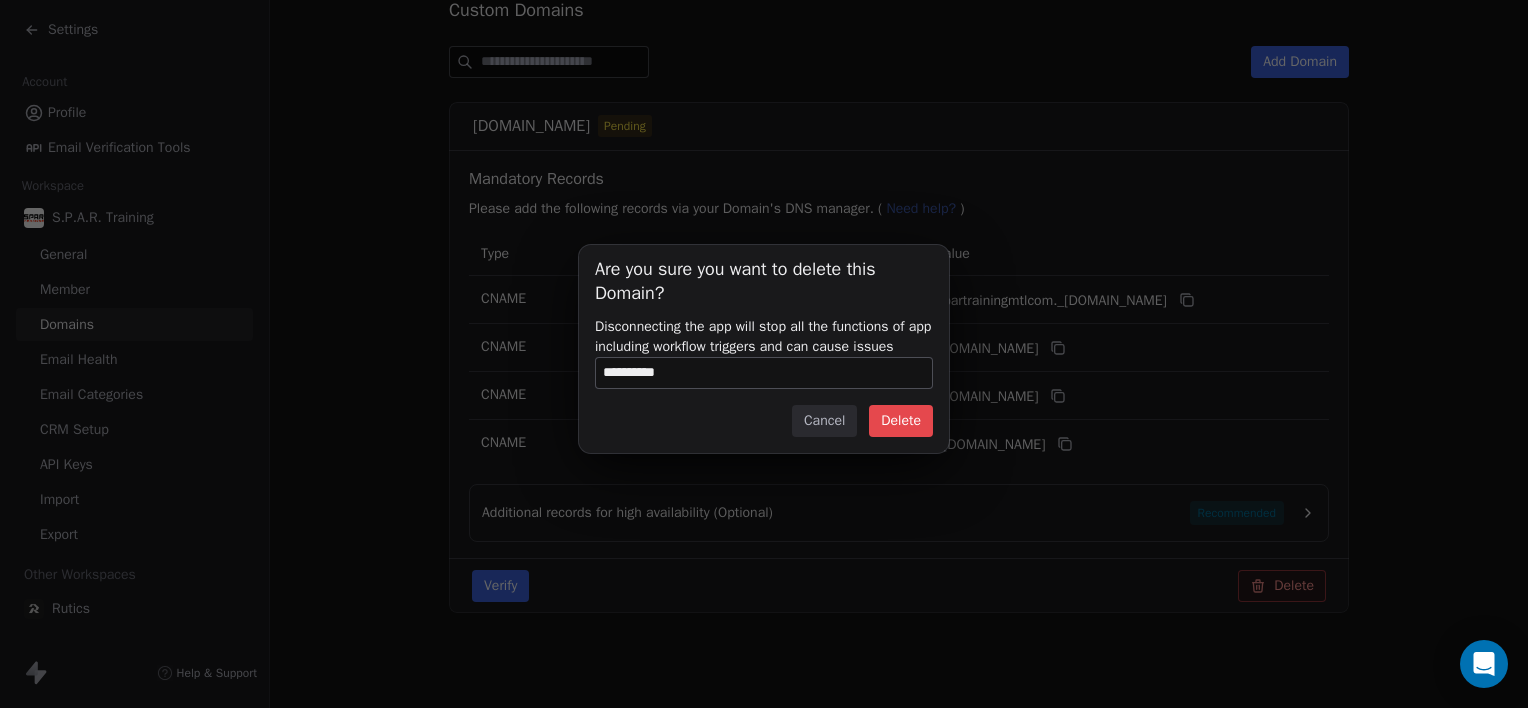 type on "**********" 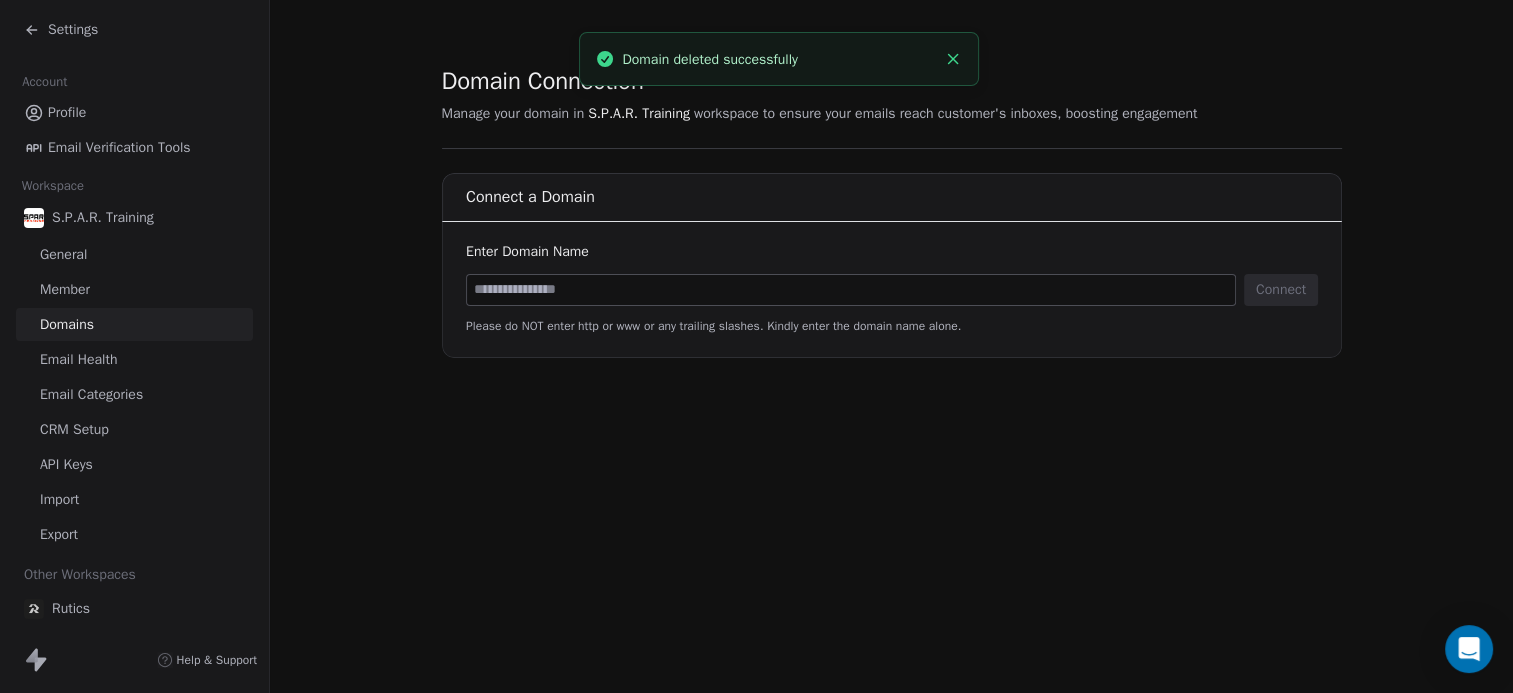 scroll, scrollTop: 0, scrollLeft: 0, axis: both 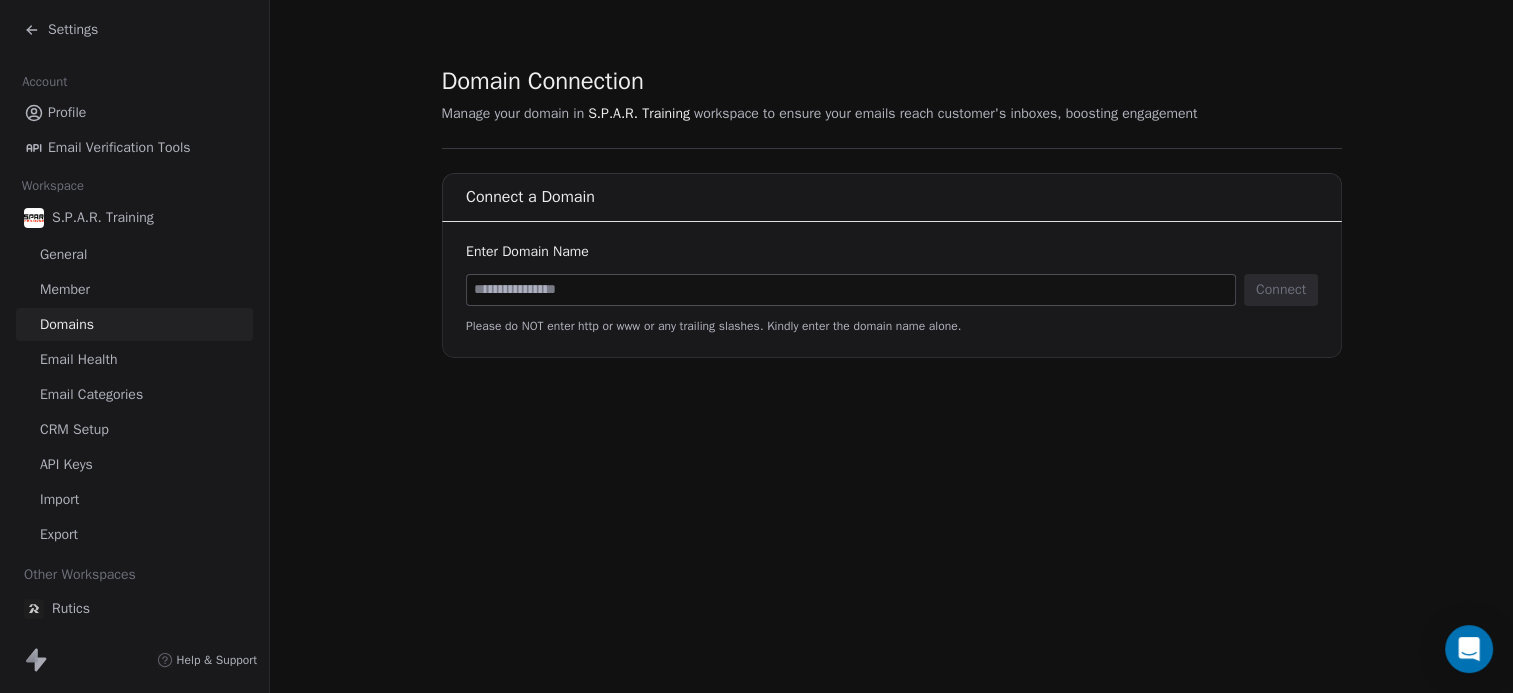 click on "Connect Please do NOT enter http or www or any trailing slashes. Kindly enter the domain name alone." at bounding box center [892, 304] 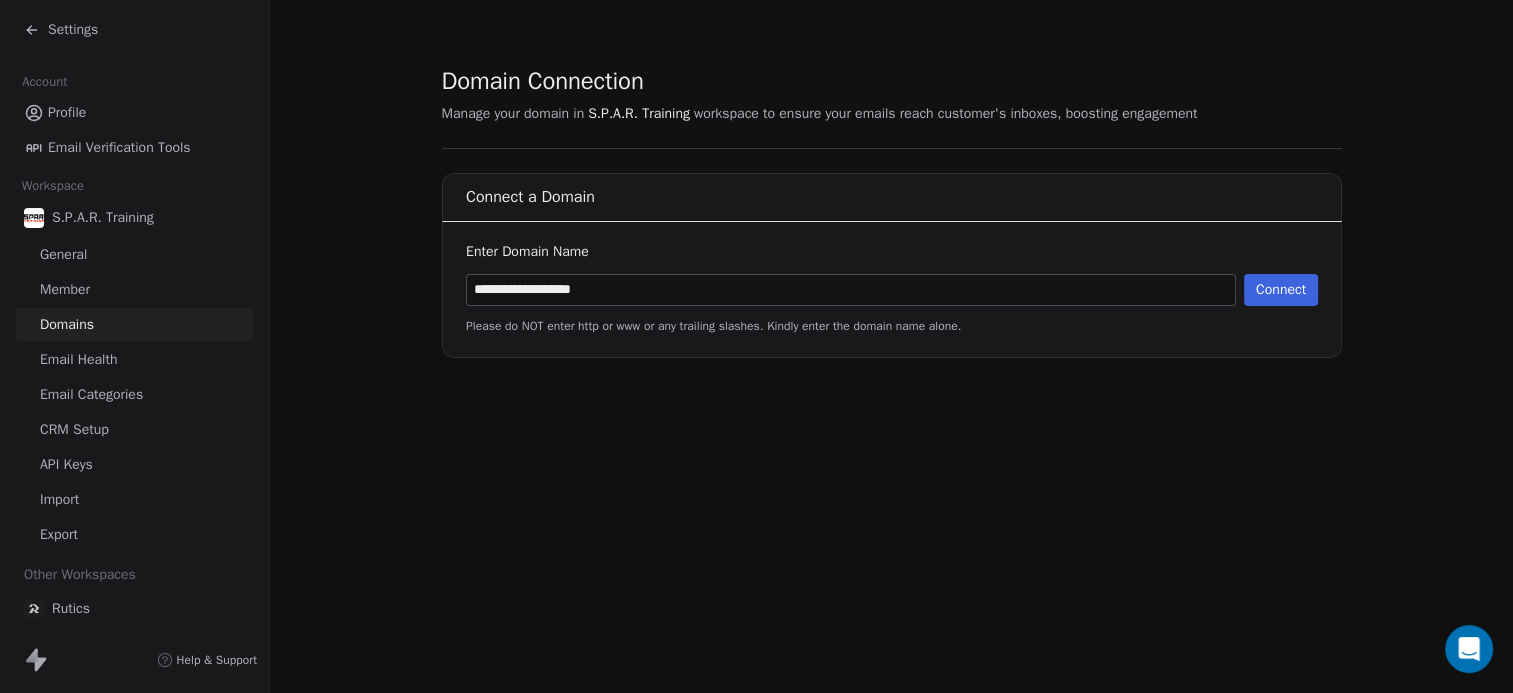 type on "**********" 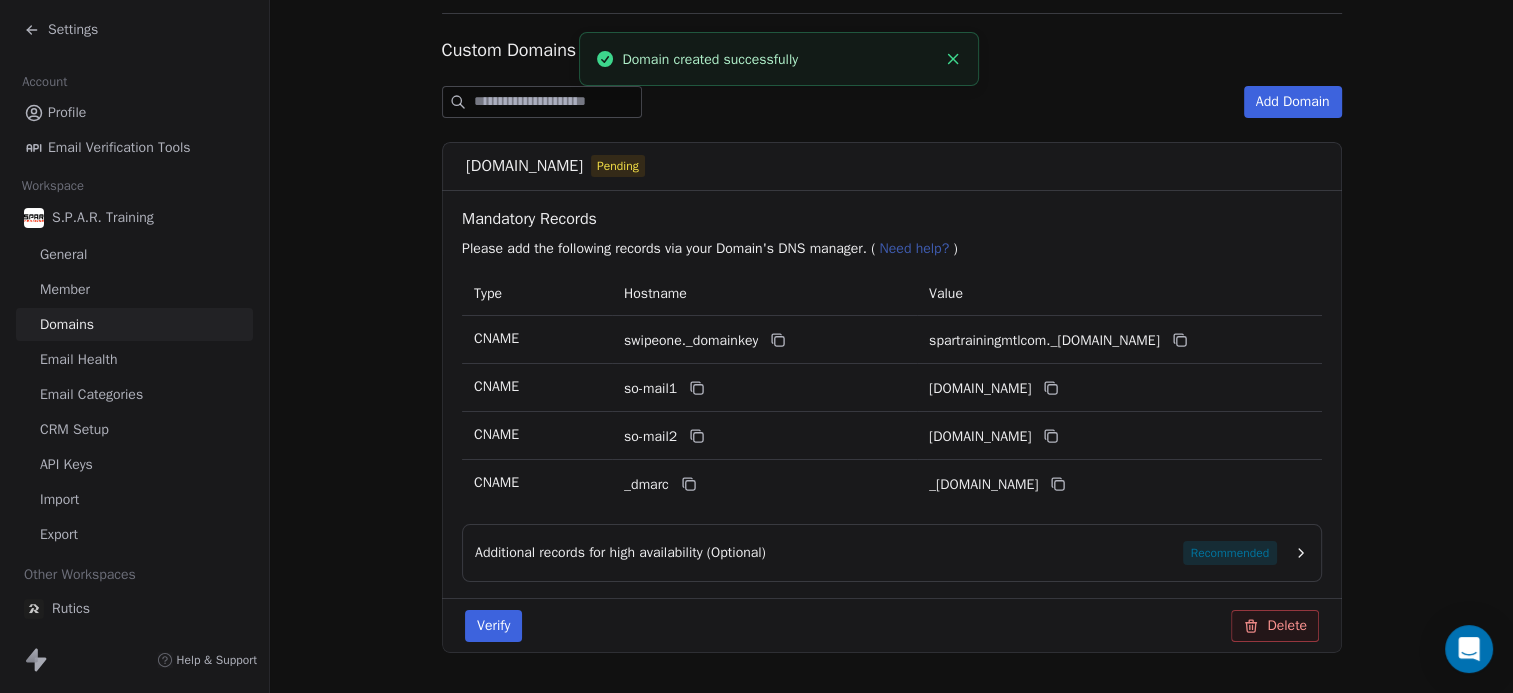scroll, scrollTop: 175, scrollLeft: 0, axis: vertical 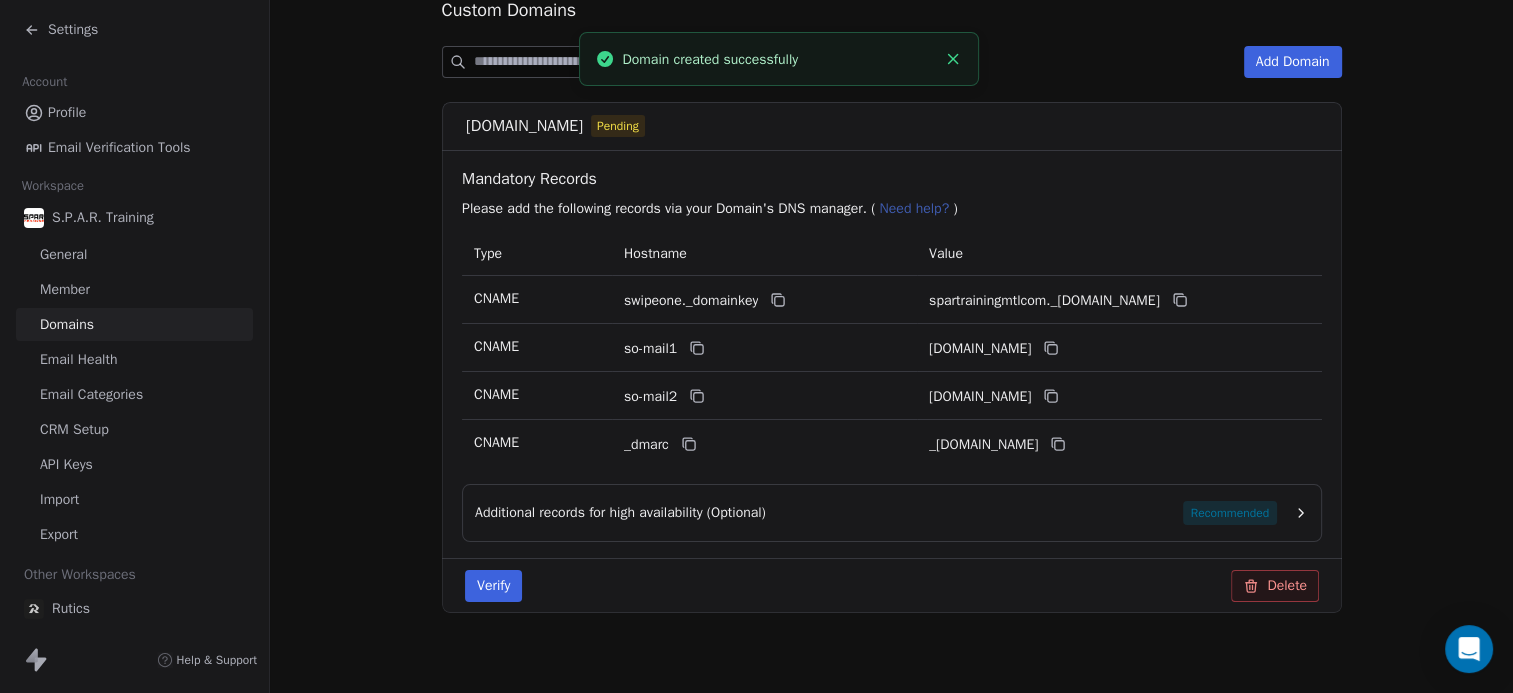click on "Additional records for high availability (Optional) Recommended" at bounding box center (892, 513) 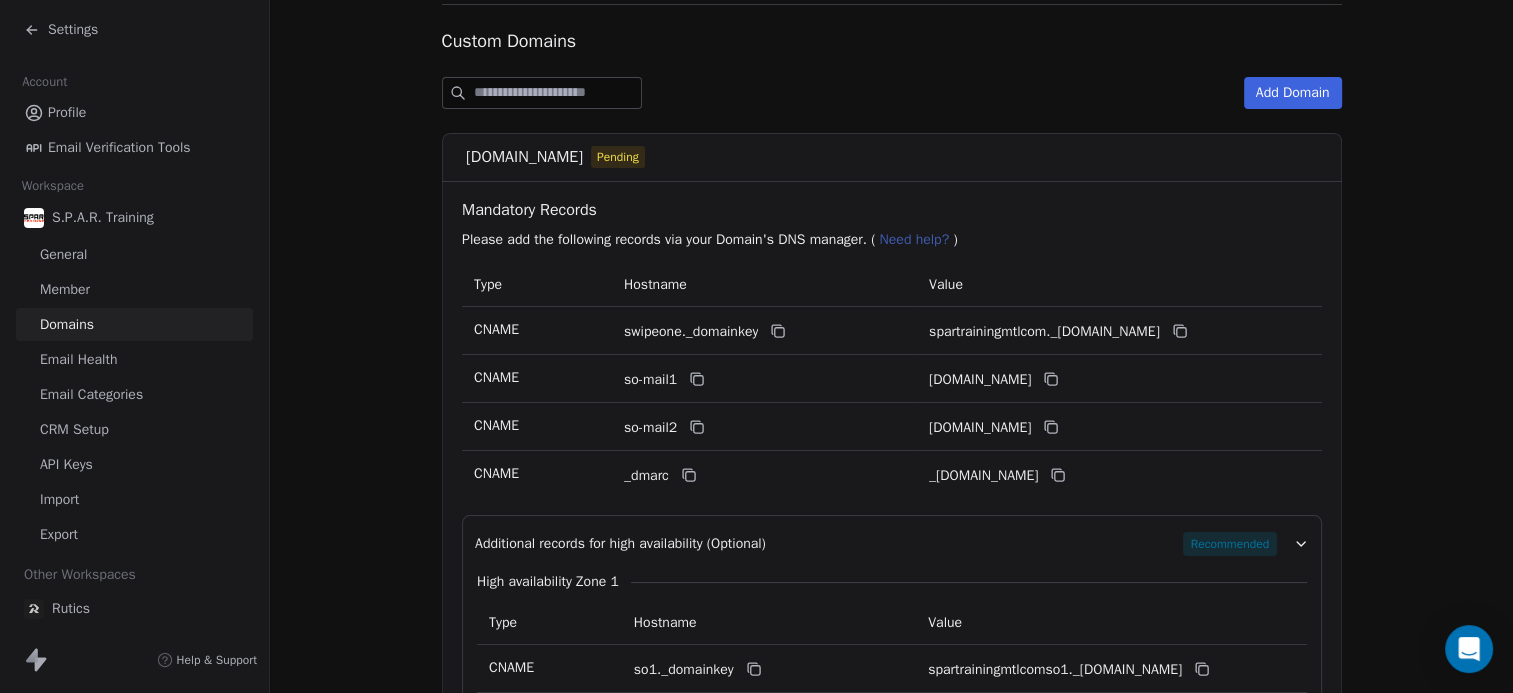 scroll, scrollTop: 140, scrollLeft: 0, axis: vertical 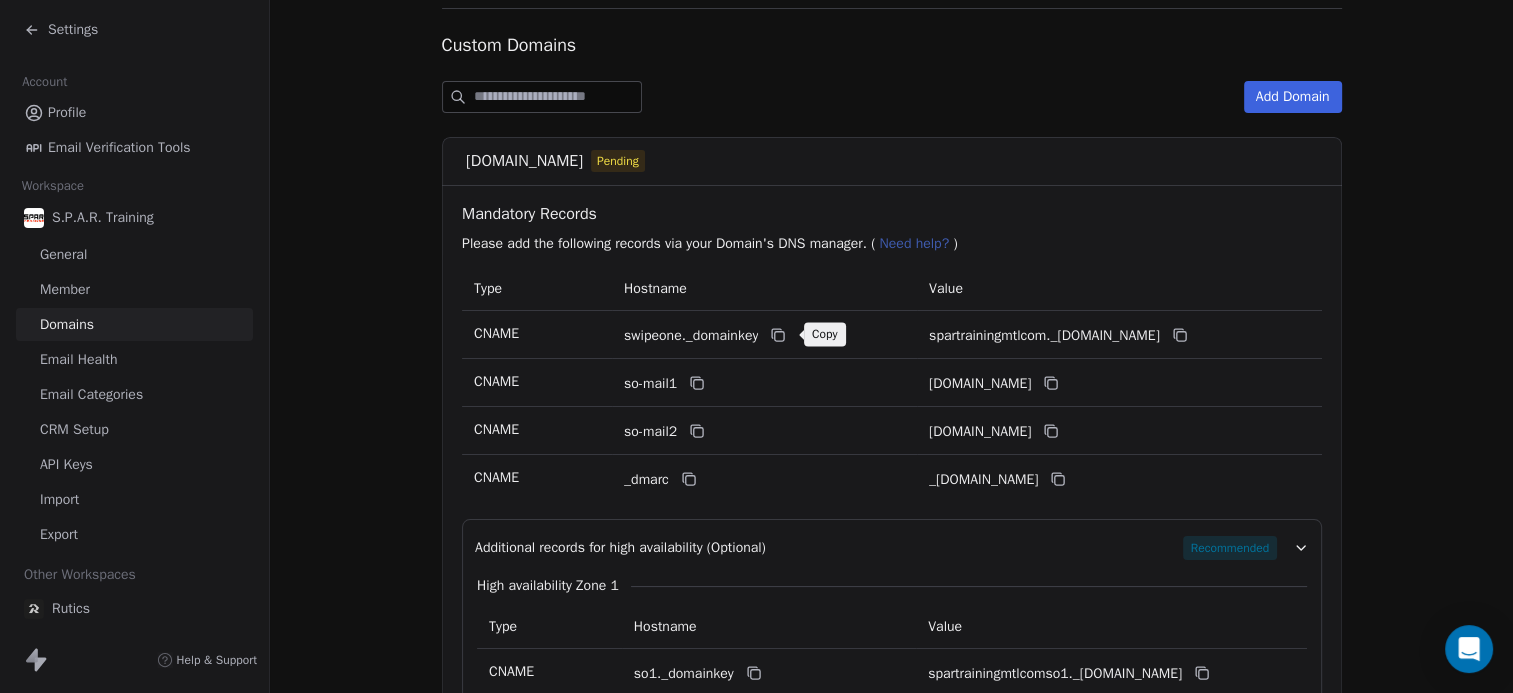 click 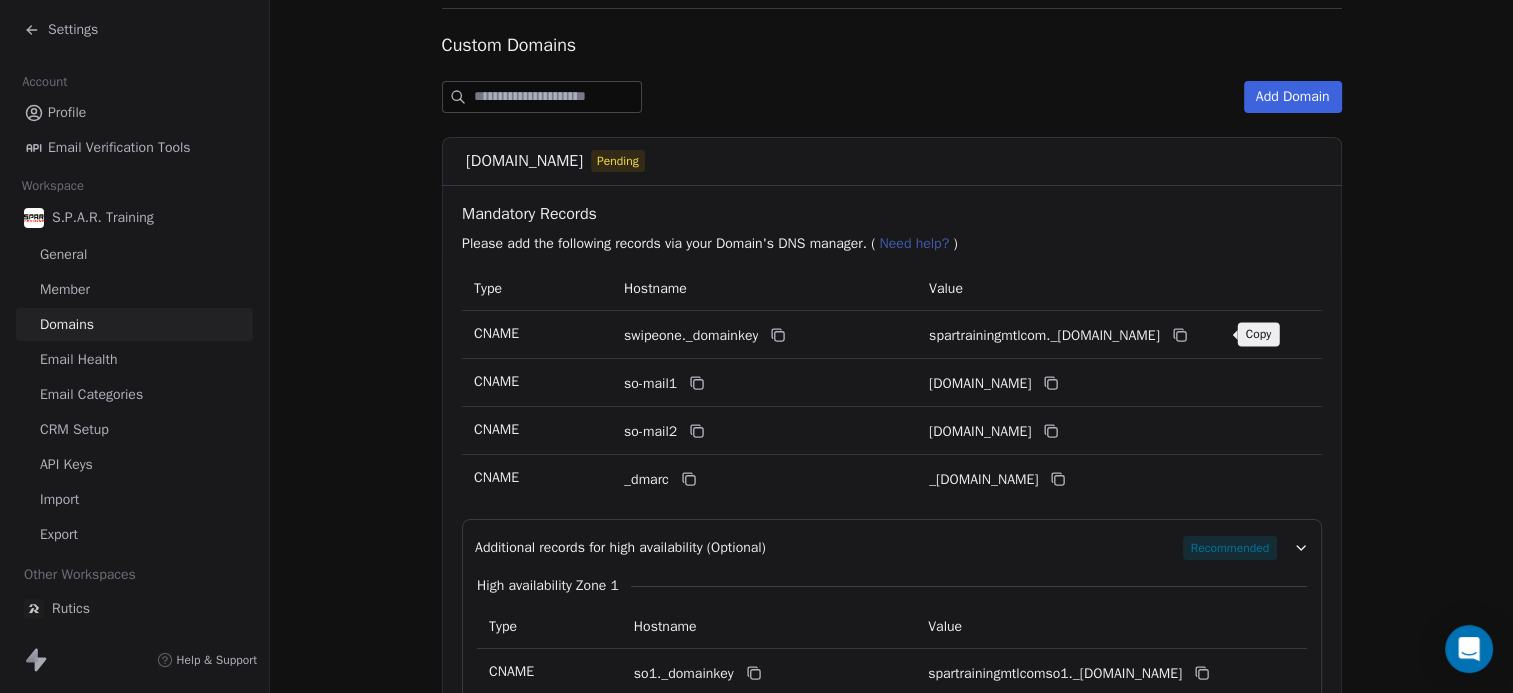 click 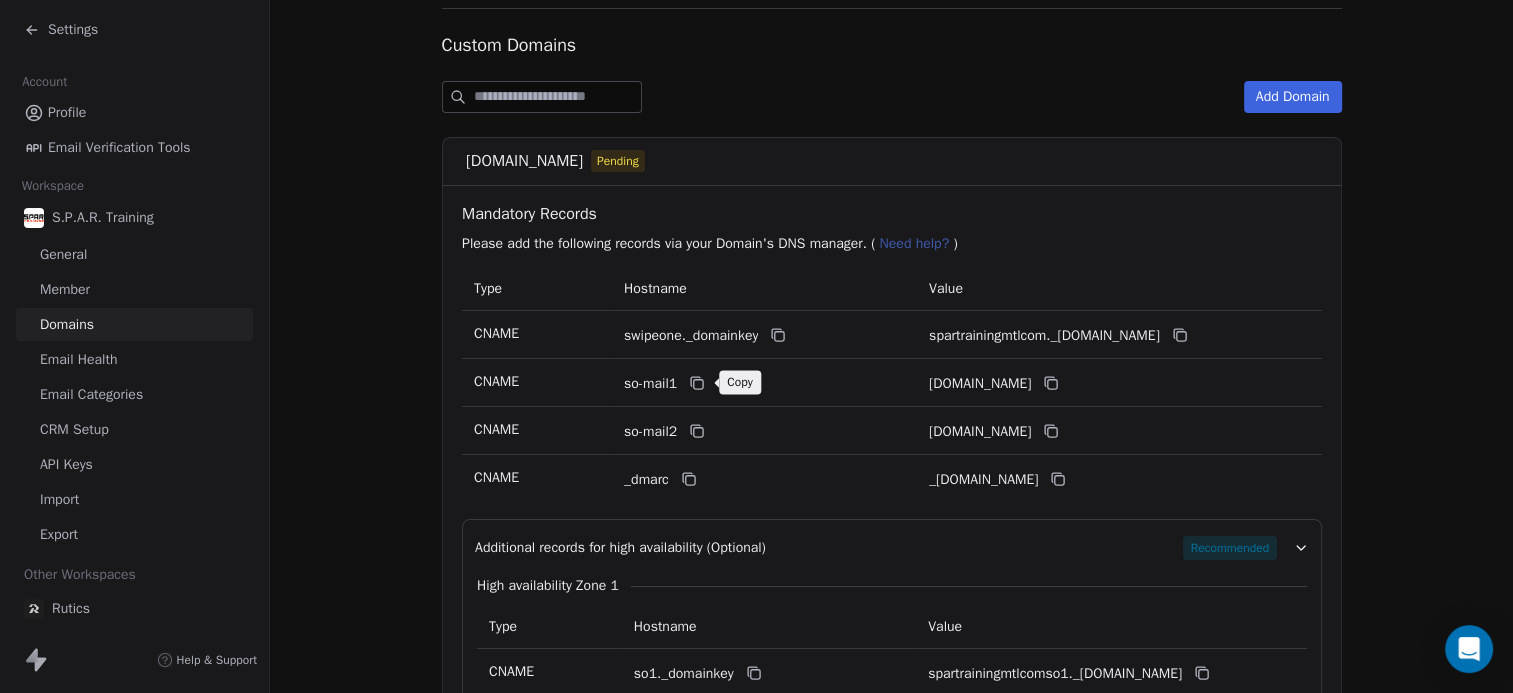 click 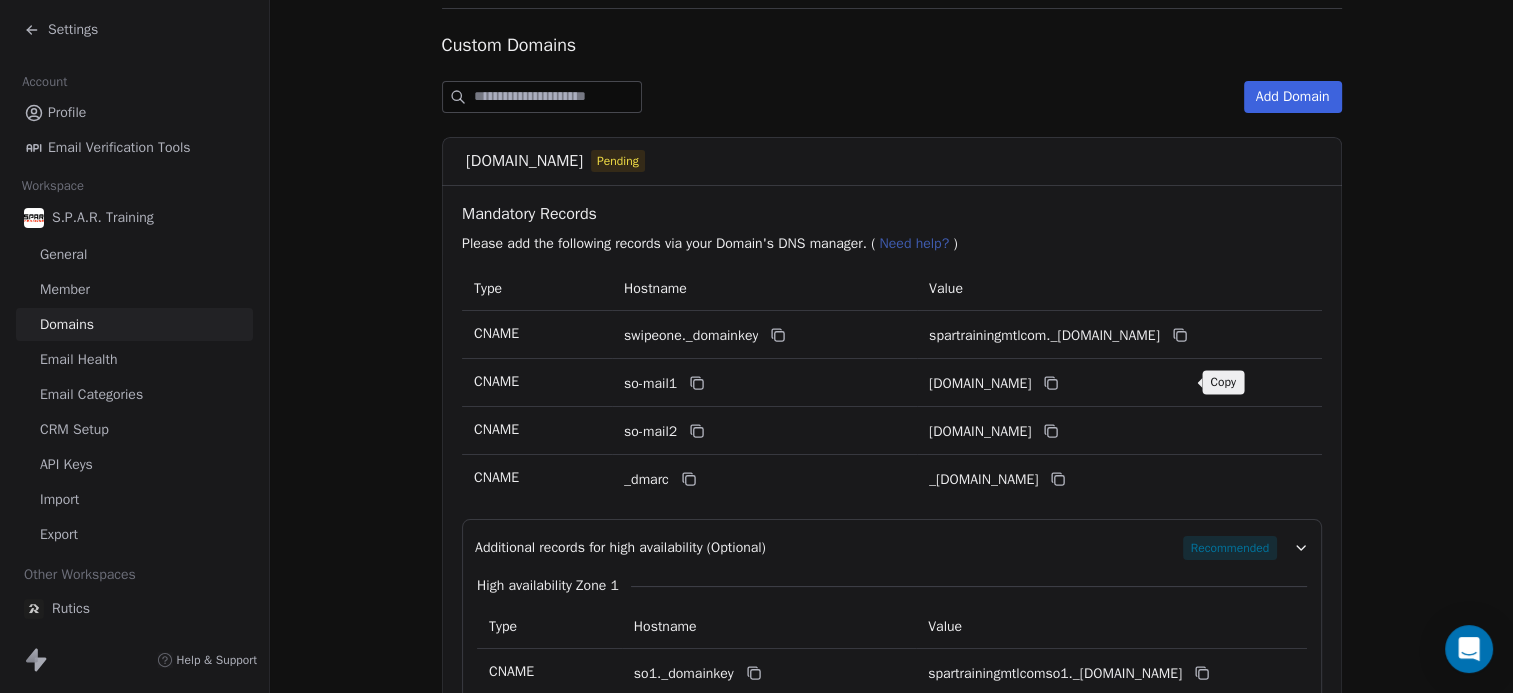 click 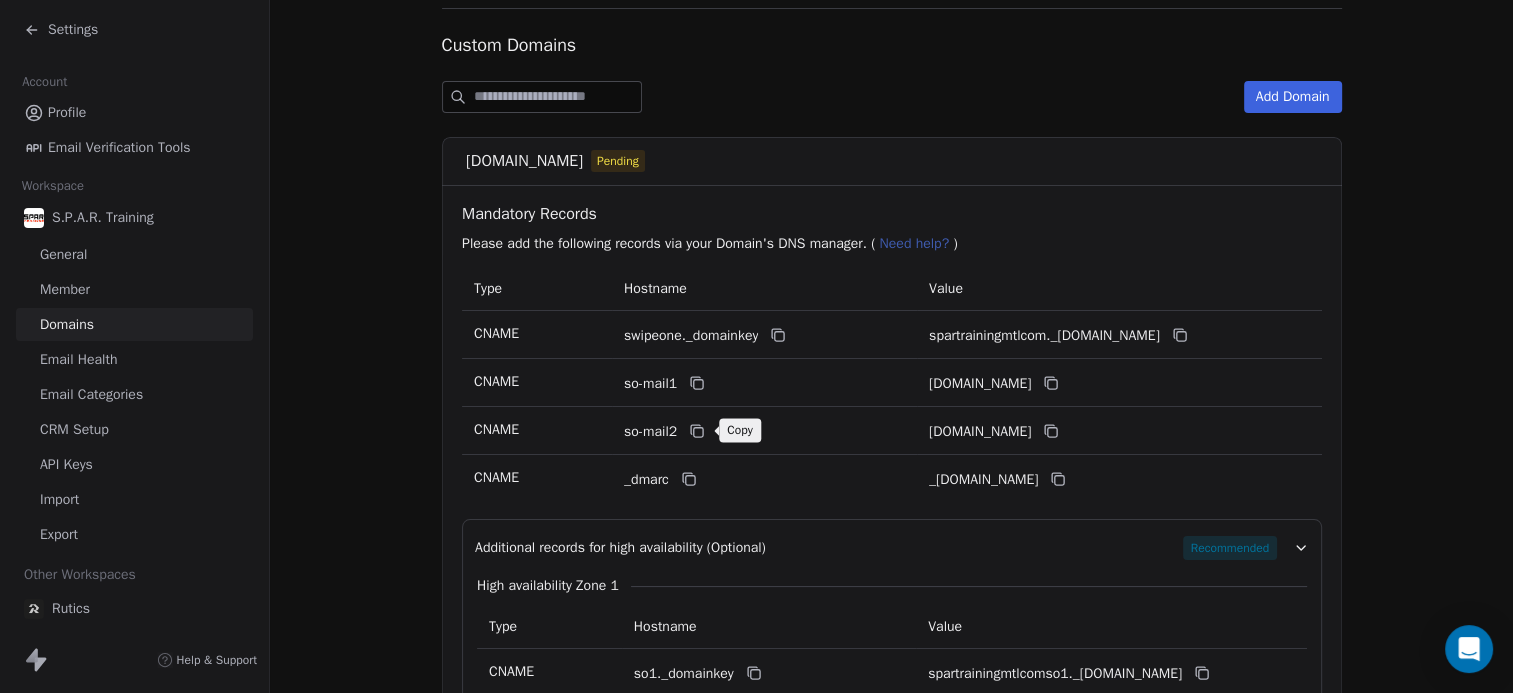 click 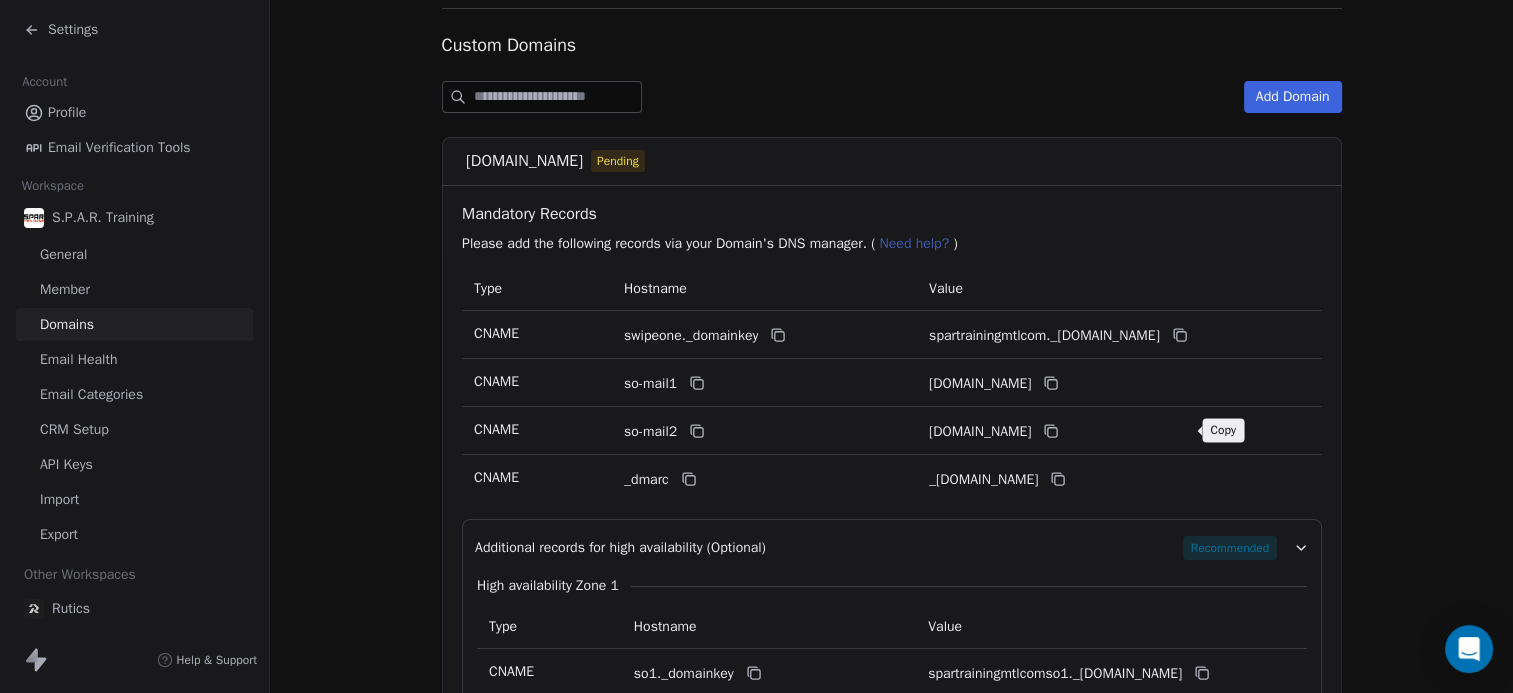click 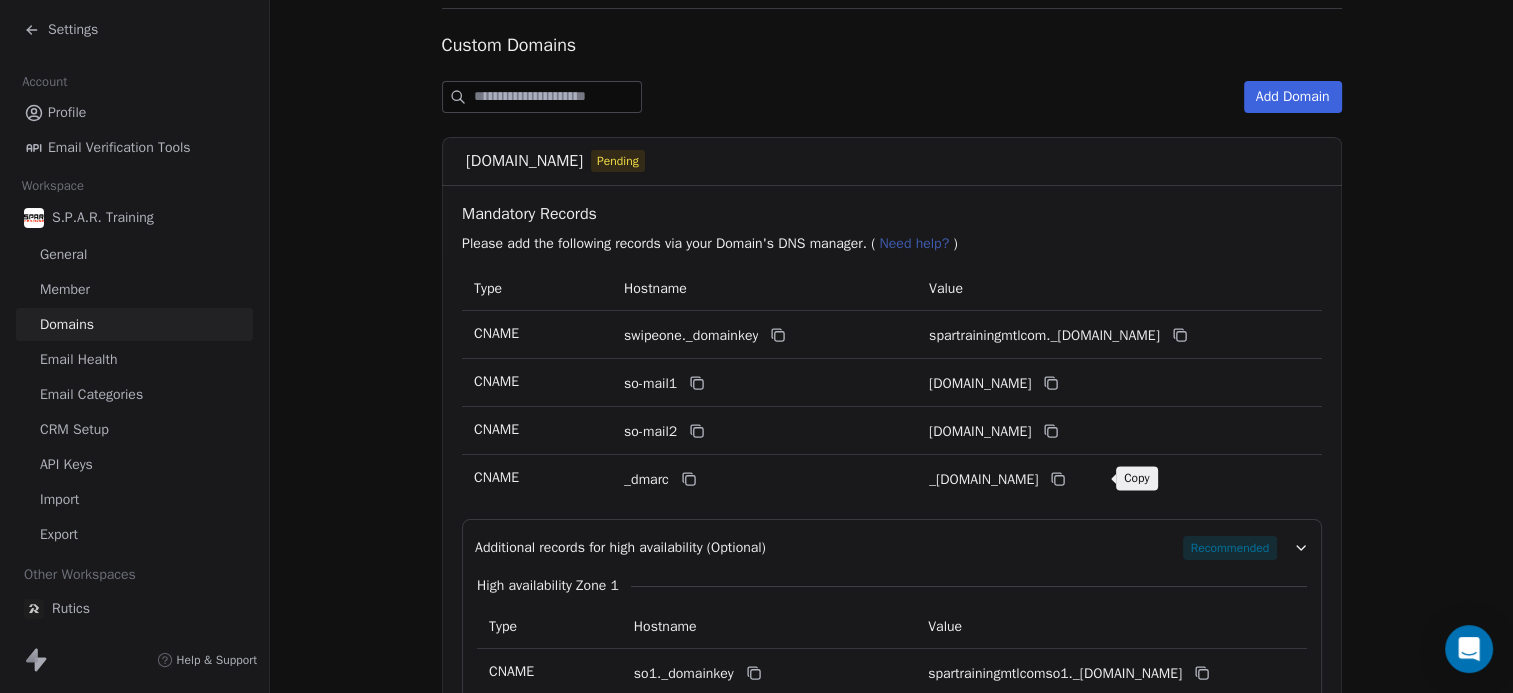 click at bounding box center [1058, 479] 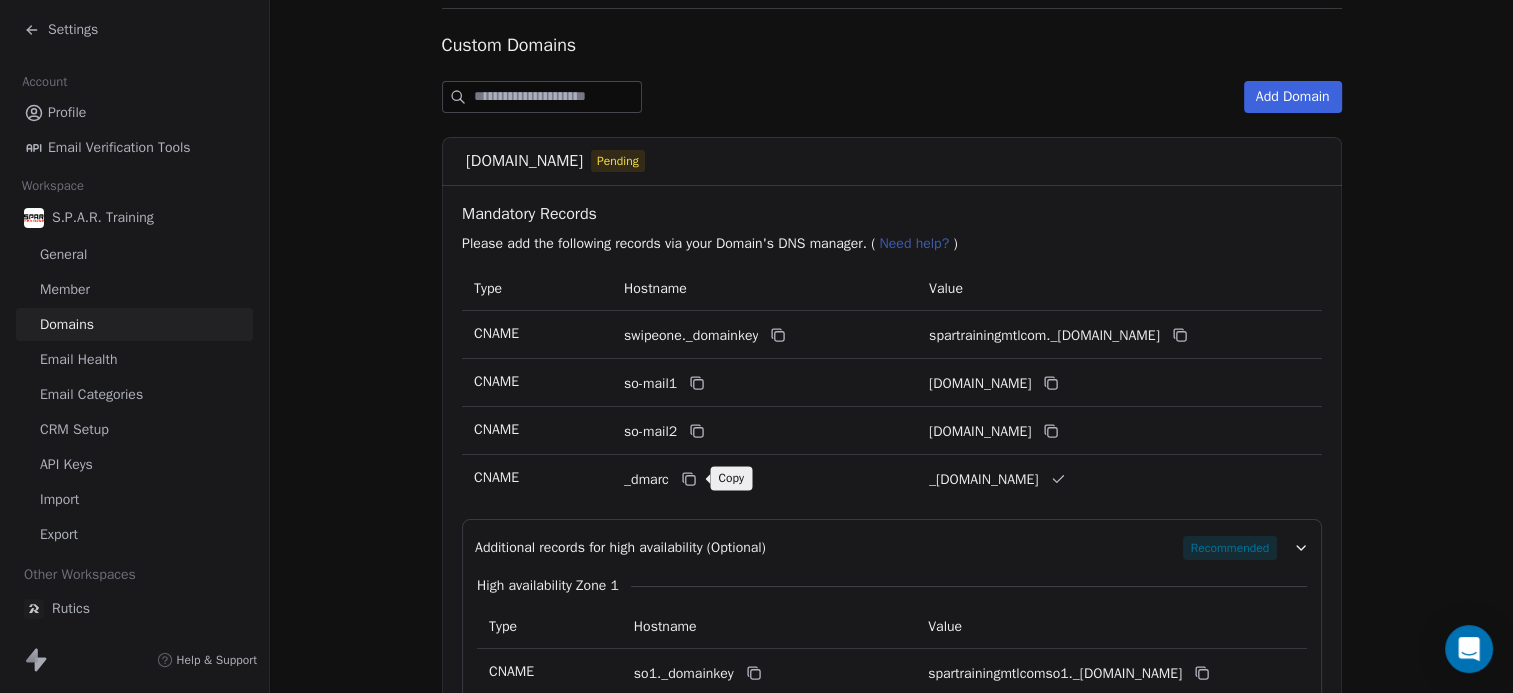 click 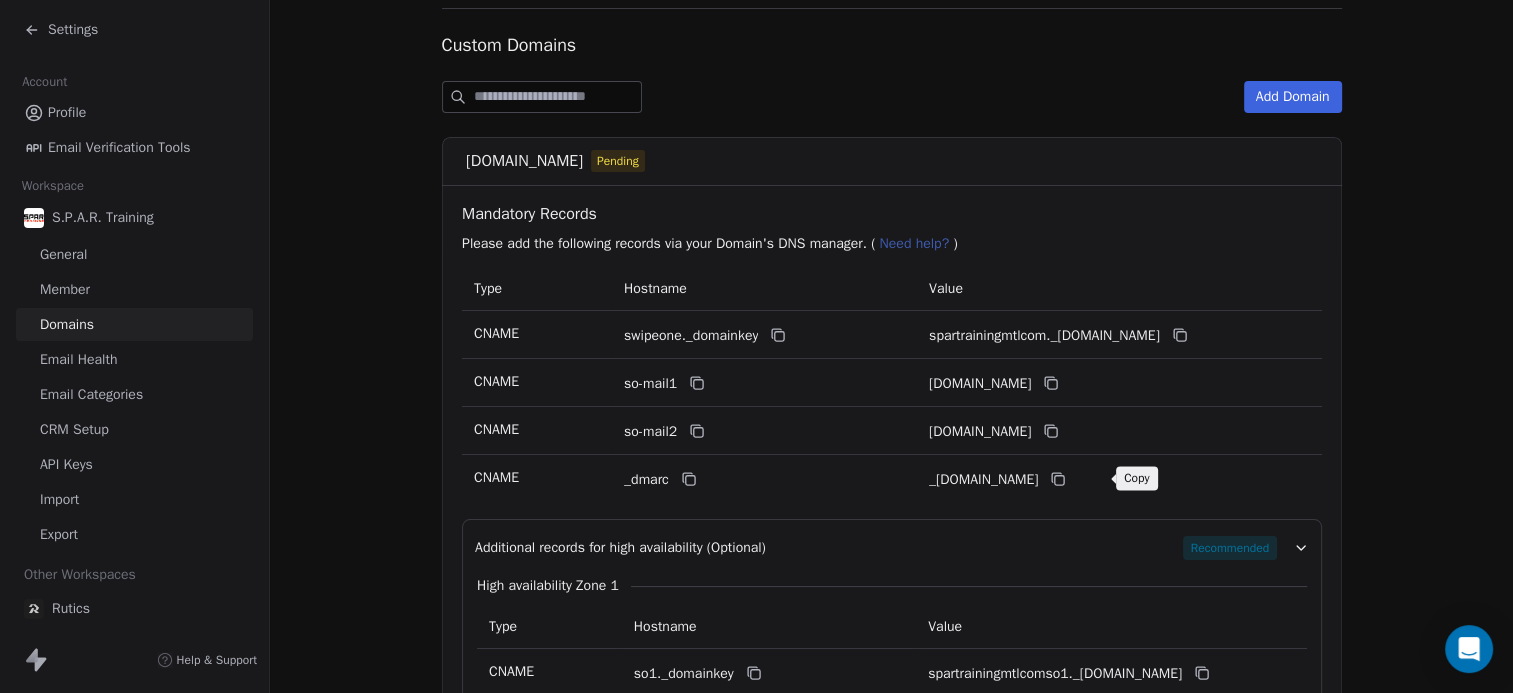 click at bounding box center (1058, 479) 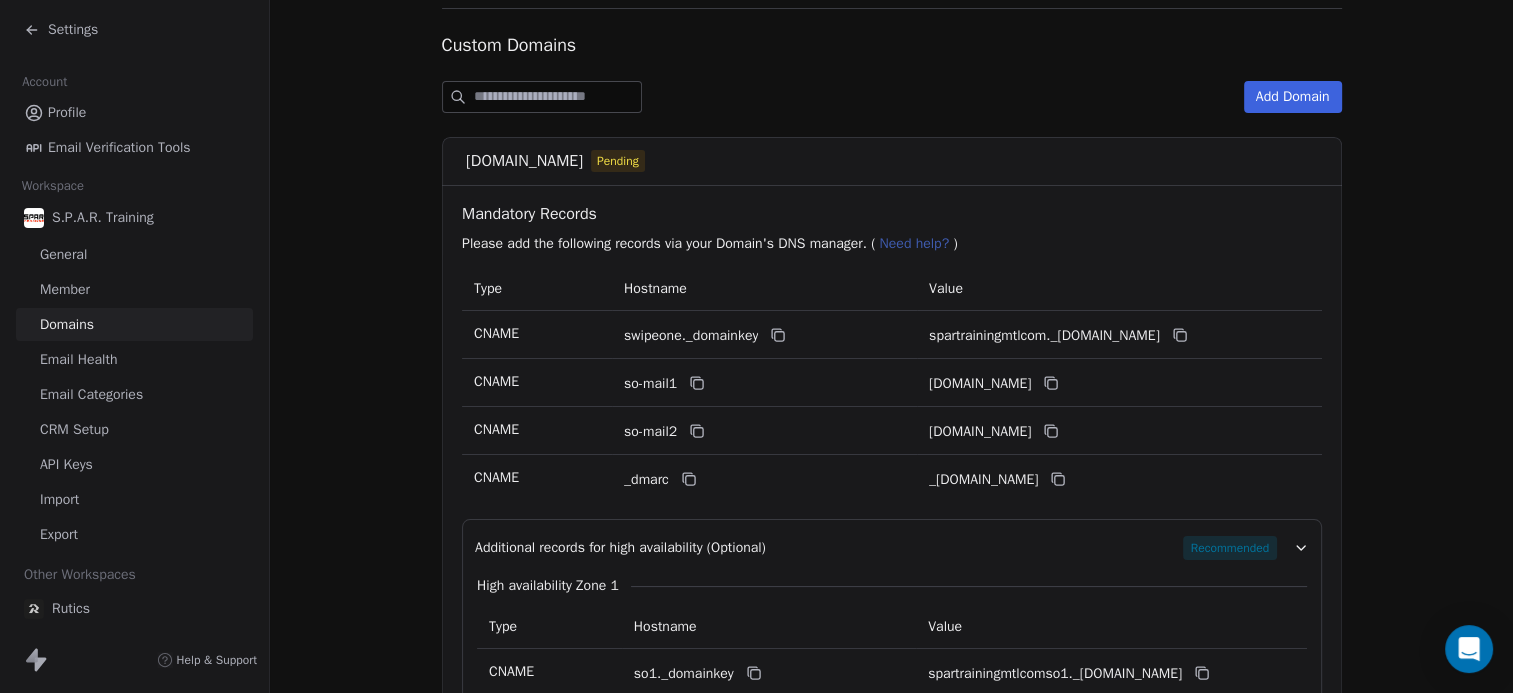 scroll, scrollTop: 408, scrollLeft: 0, axis: vertical 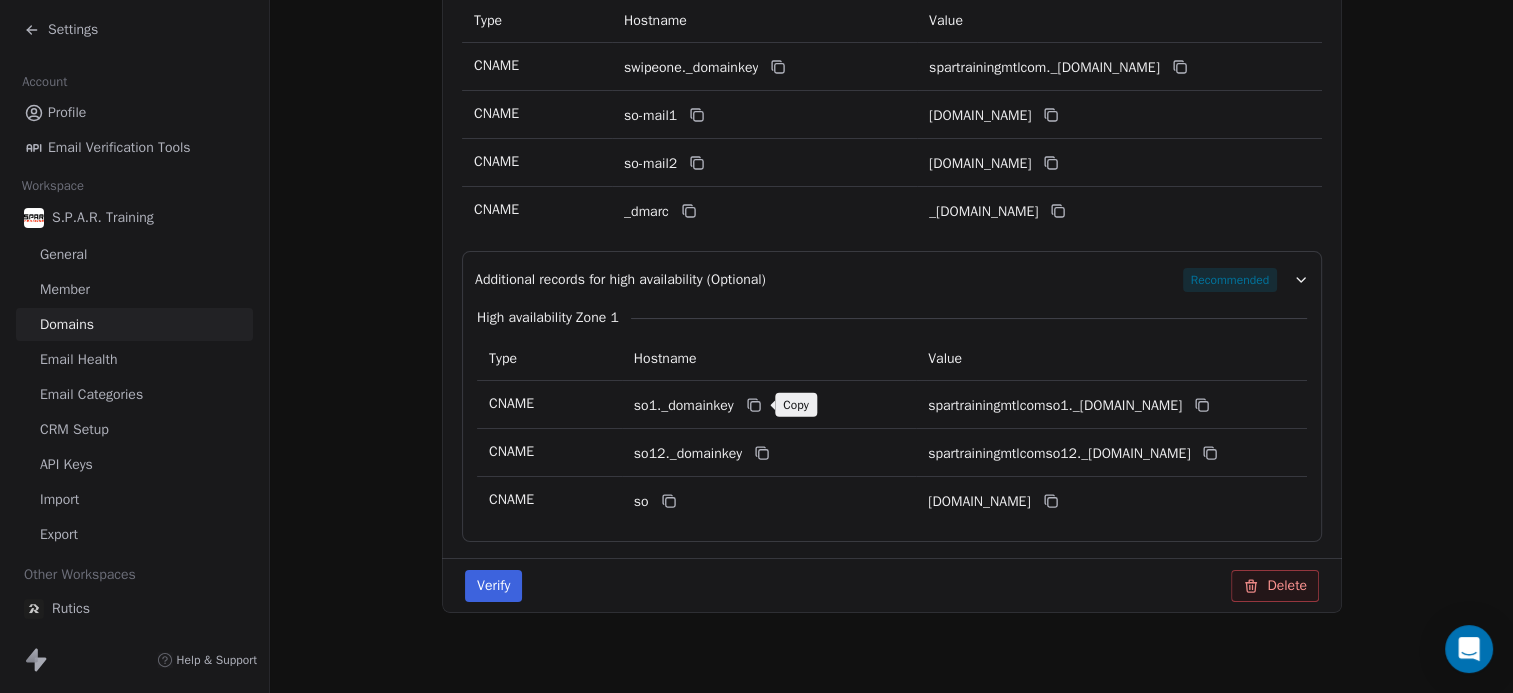 click 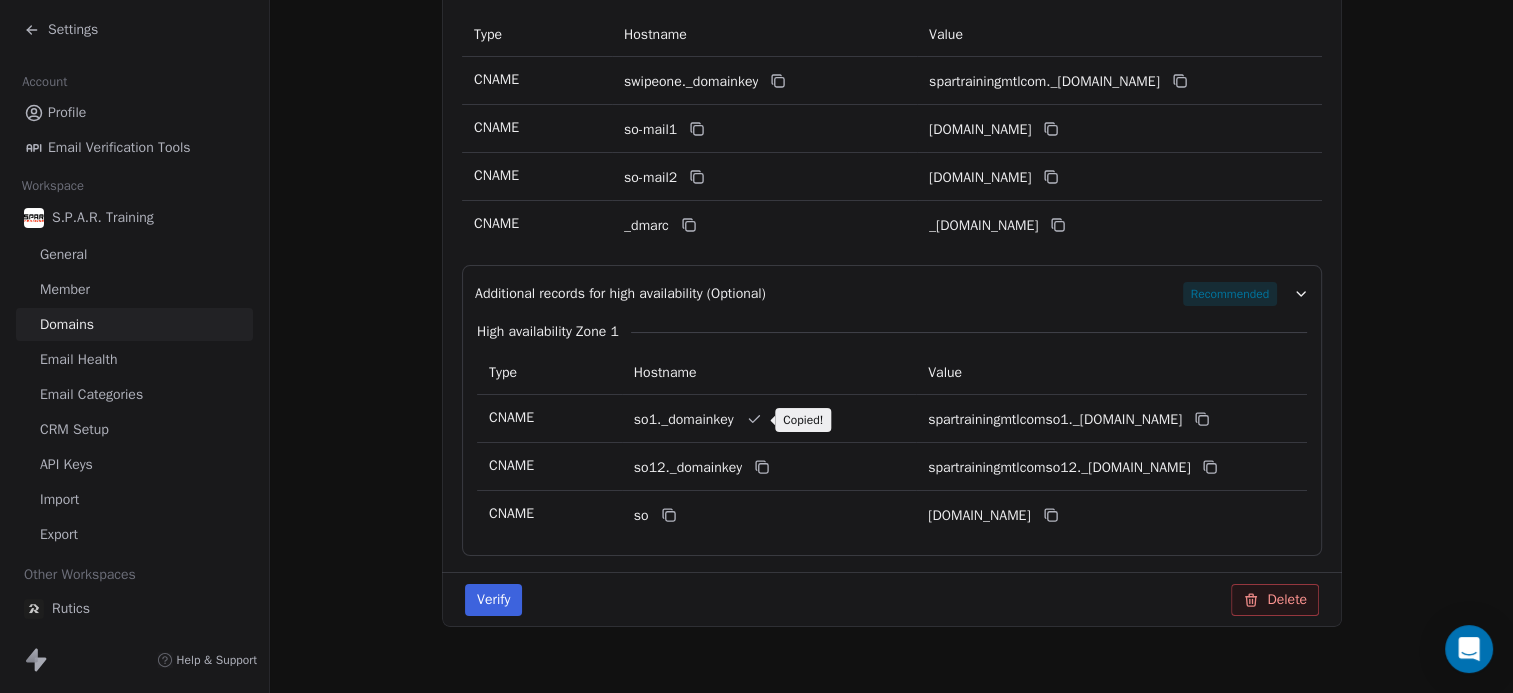 scroll, scrollTop: 392, scrollLeft: 0, axis: vertical 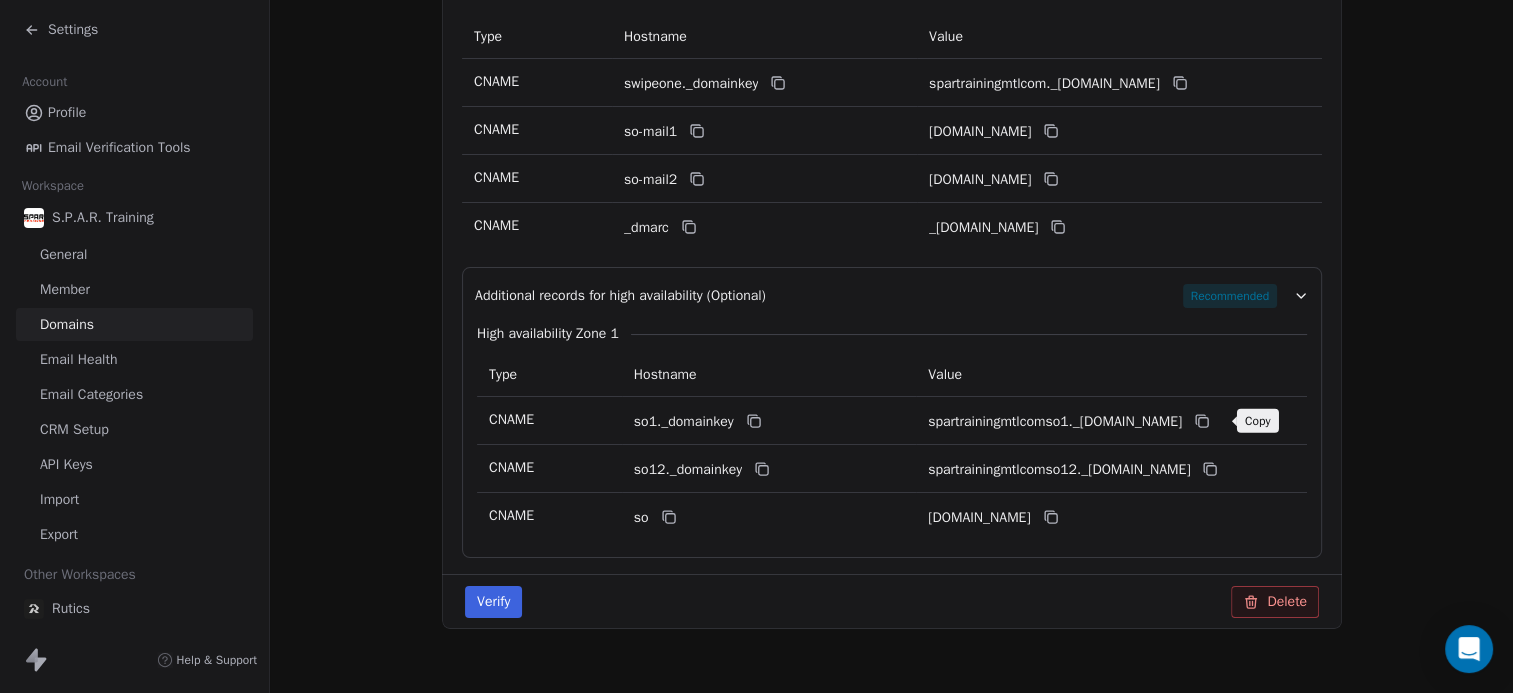 click 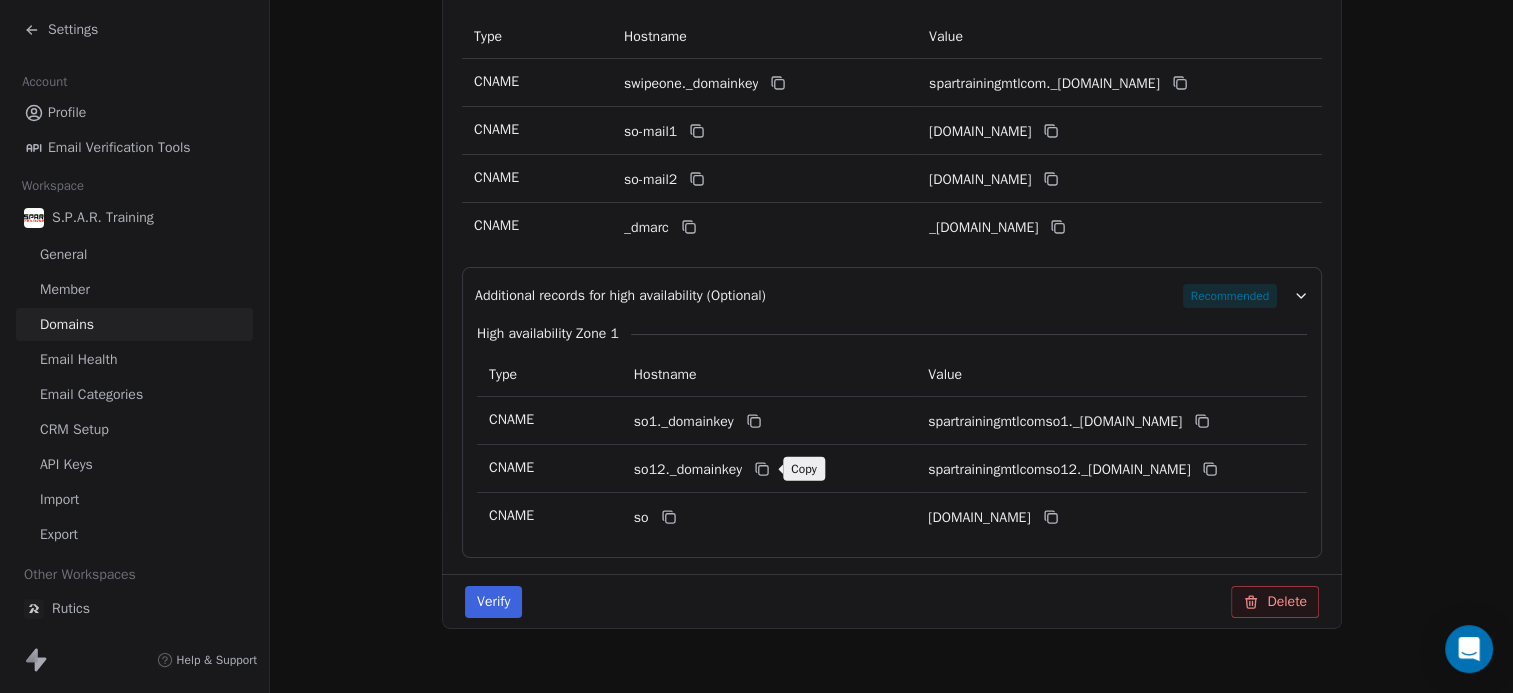 click 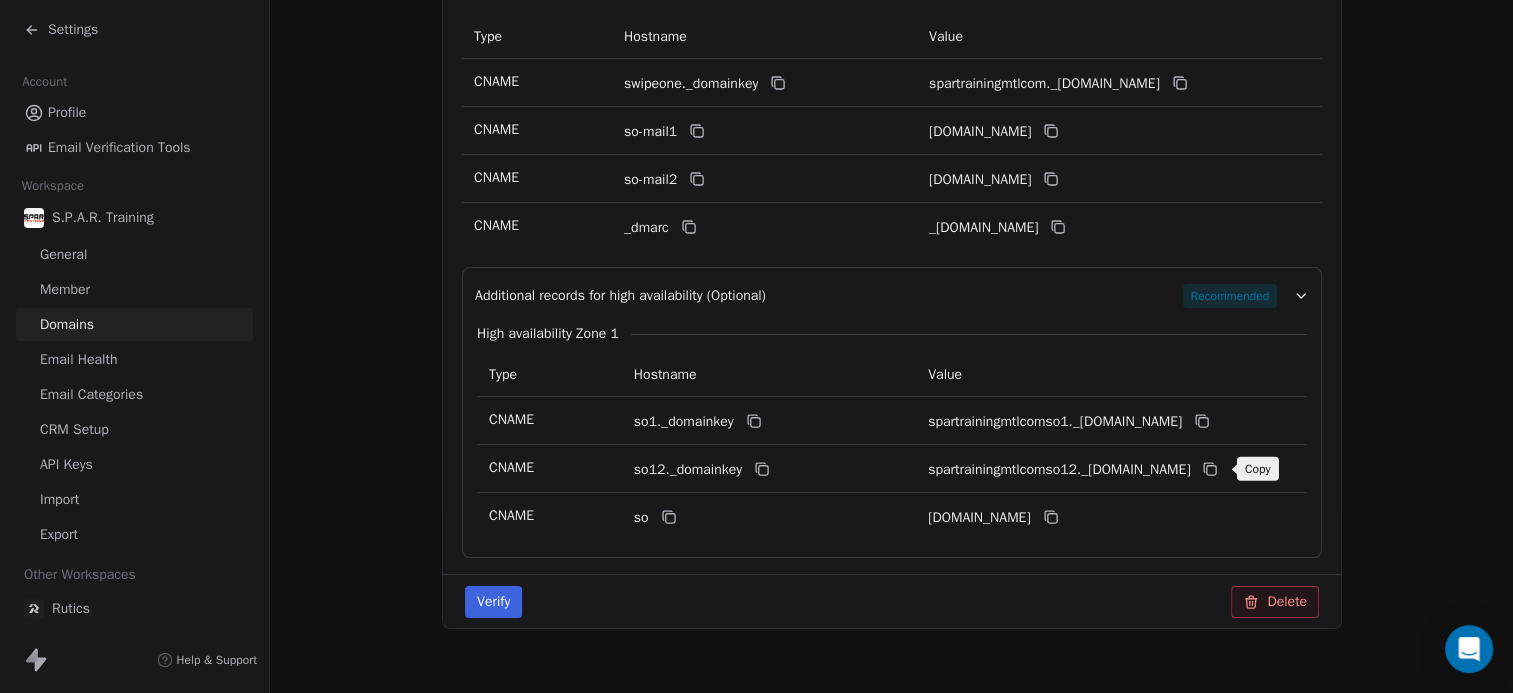 click 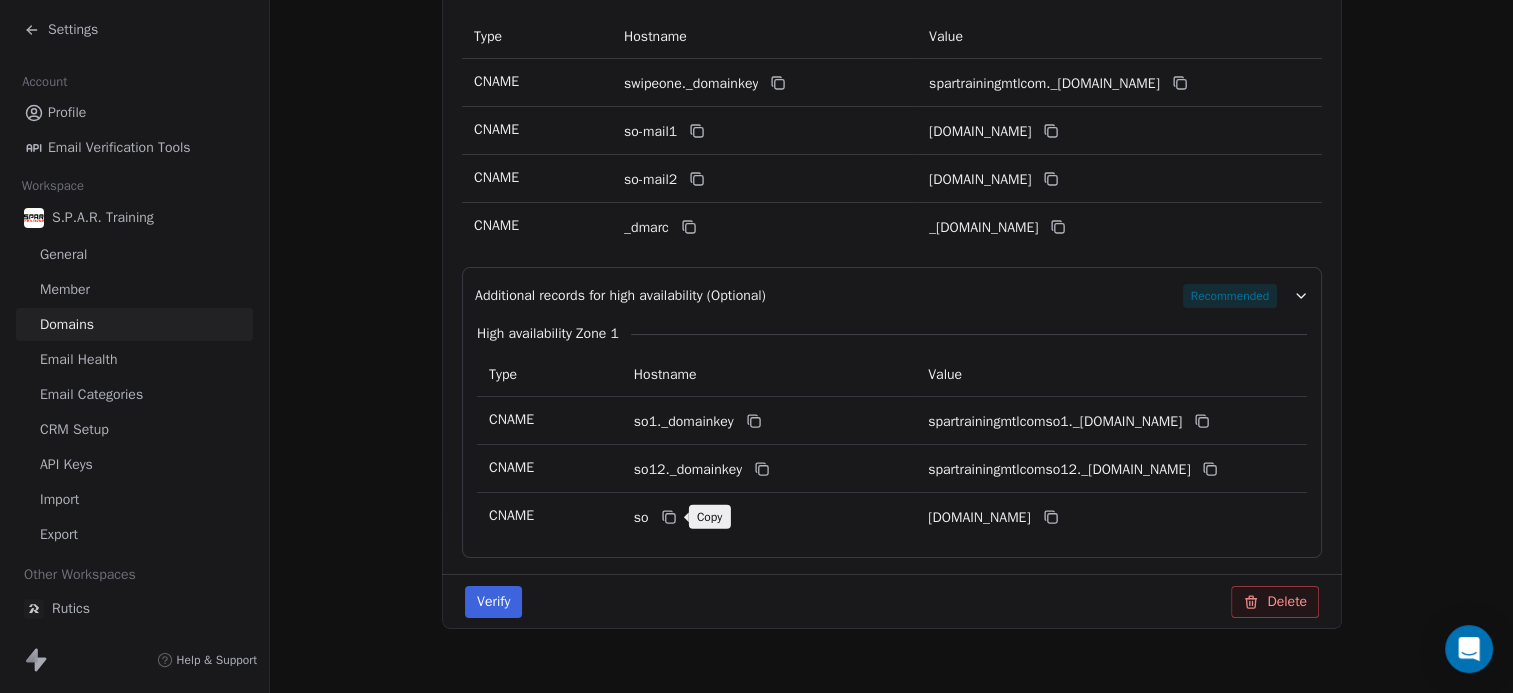 click 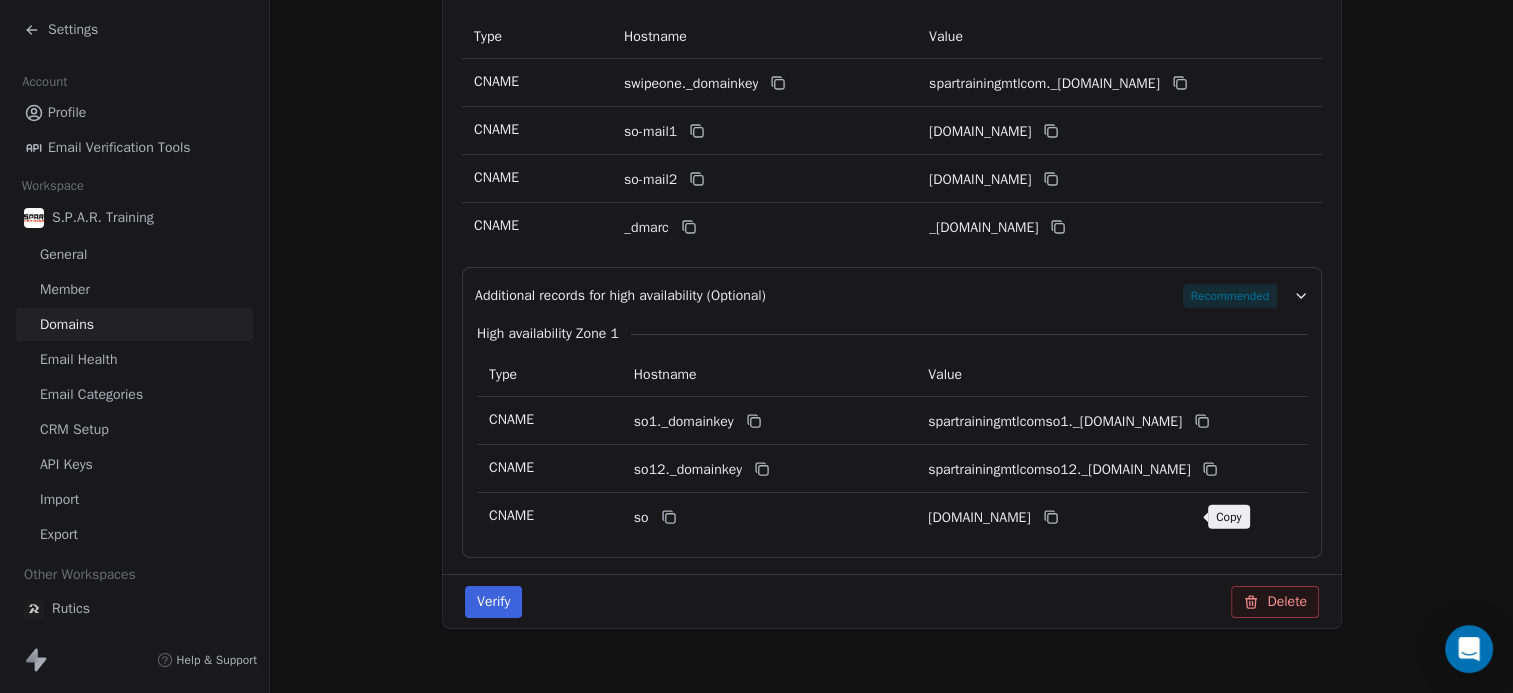 click at bounding box center (1050, 517) 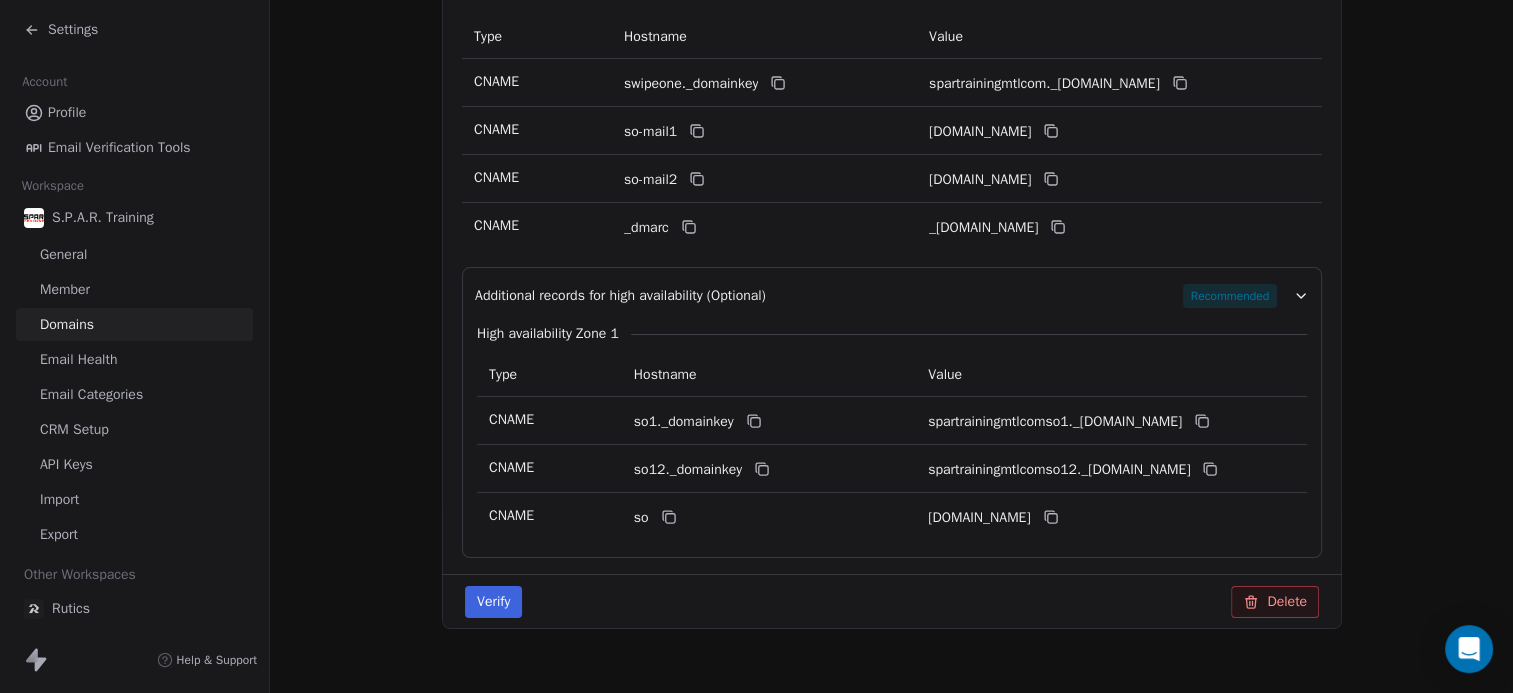 click on "Verify" at bounding box center (493, 602) 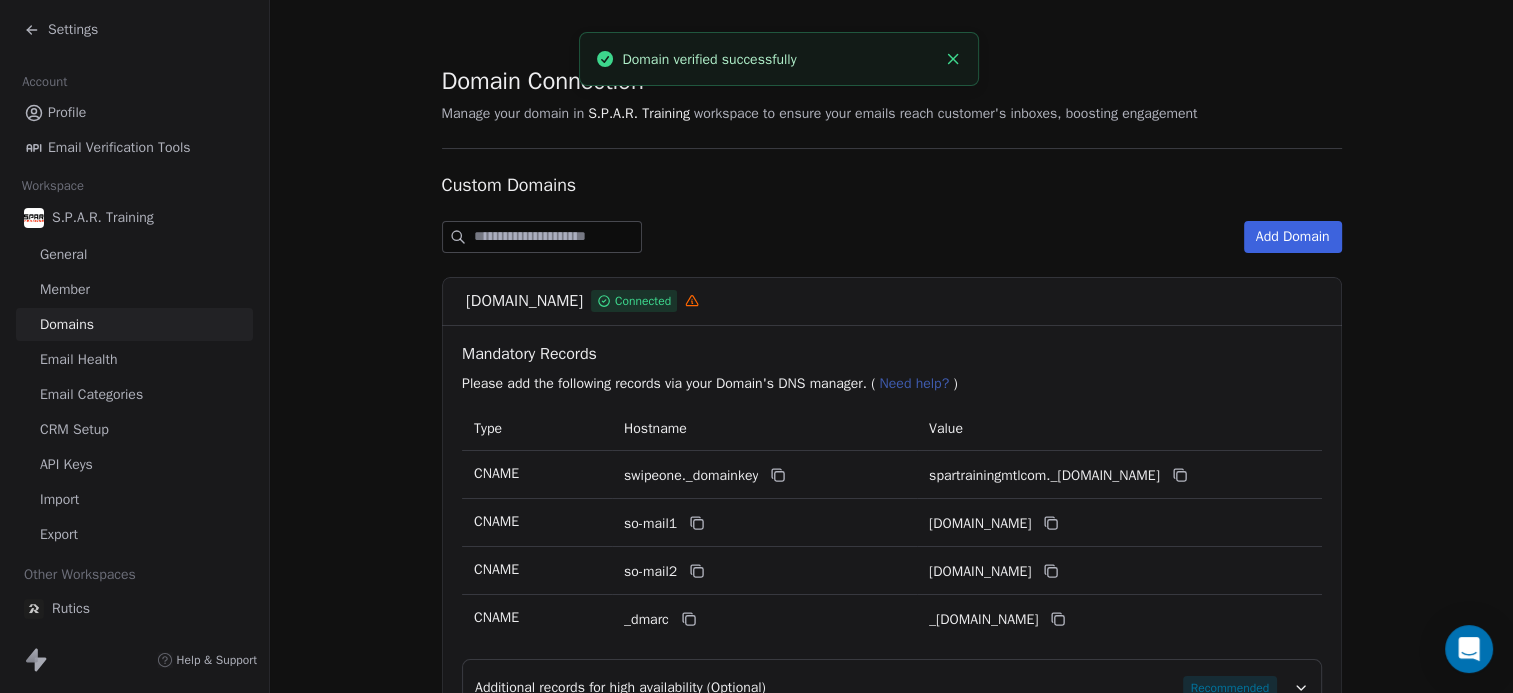 scroll, scrollTop: 0, scrollLeft: 0, axis: both 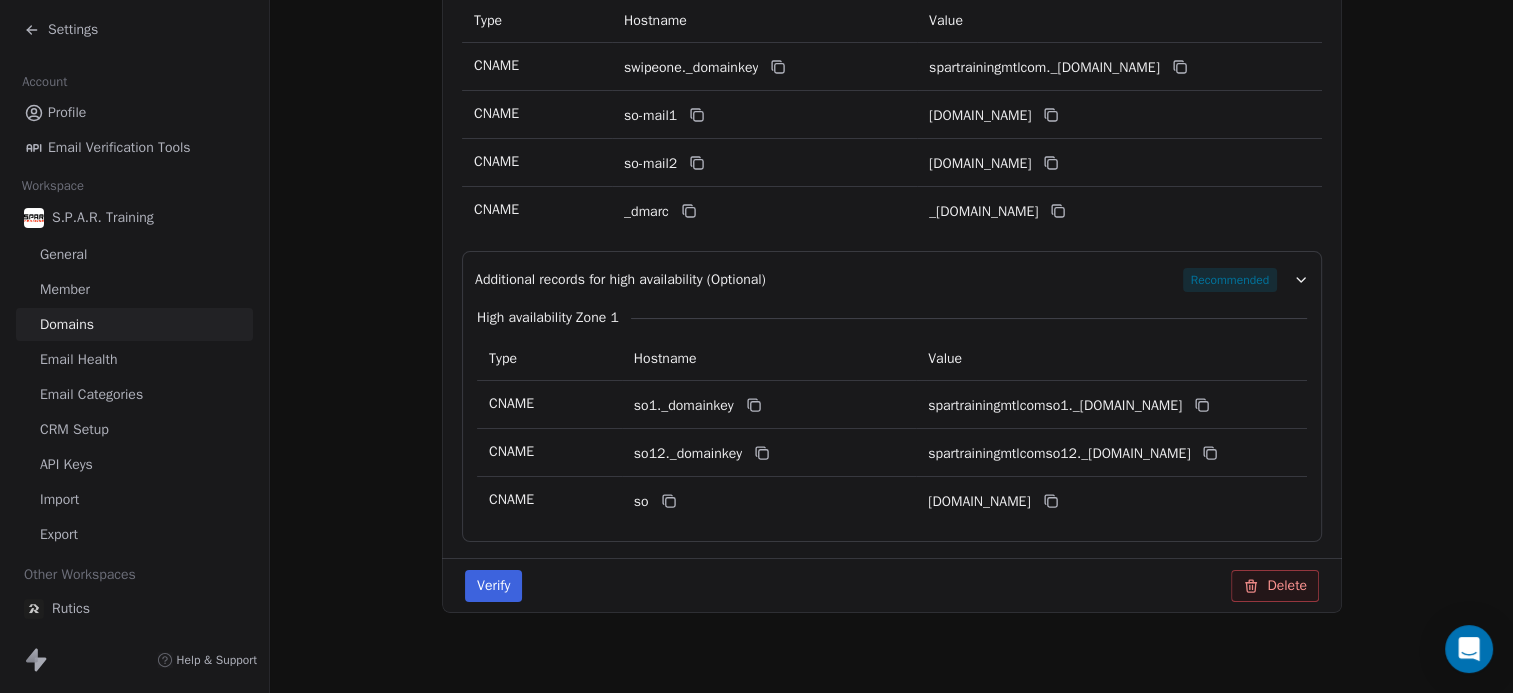 click on "Verify Delete" at bounding box center [892, 585] 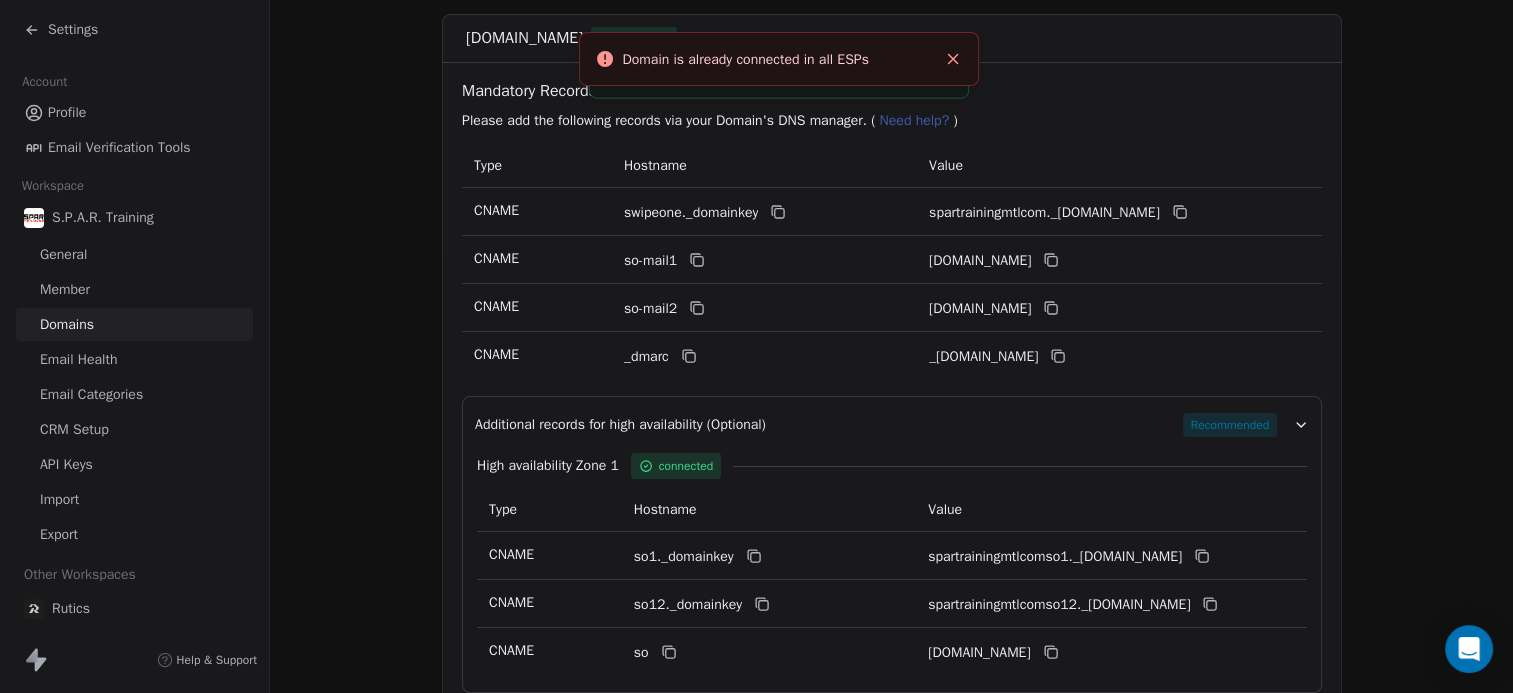 scroll, scrollTop: 343, scrollLeft: 0, axis: vertical 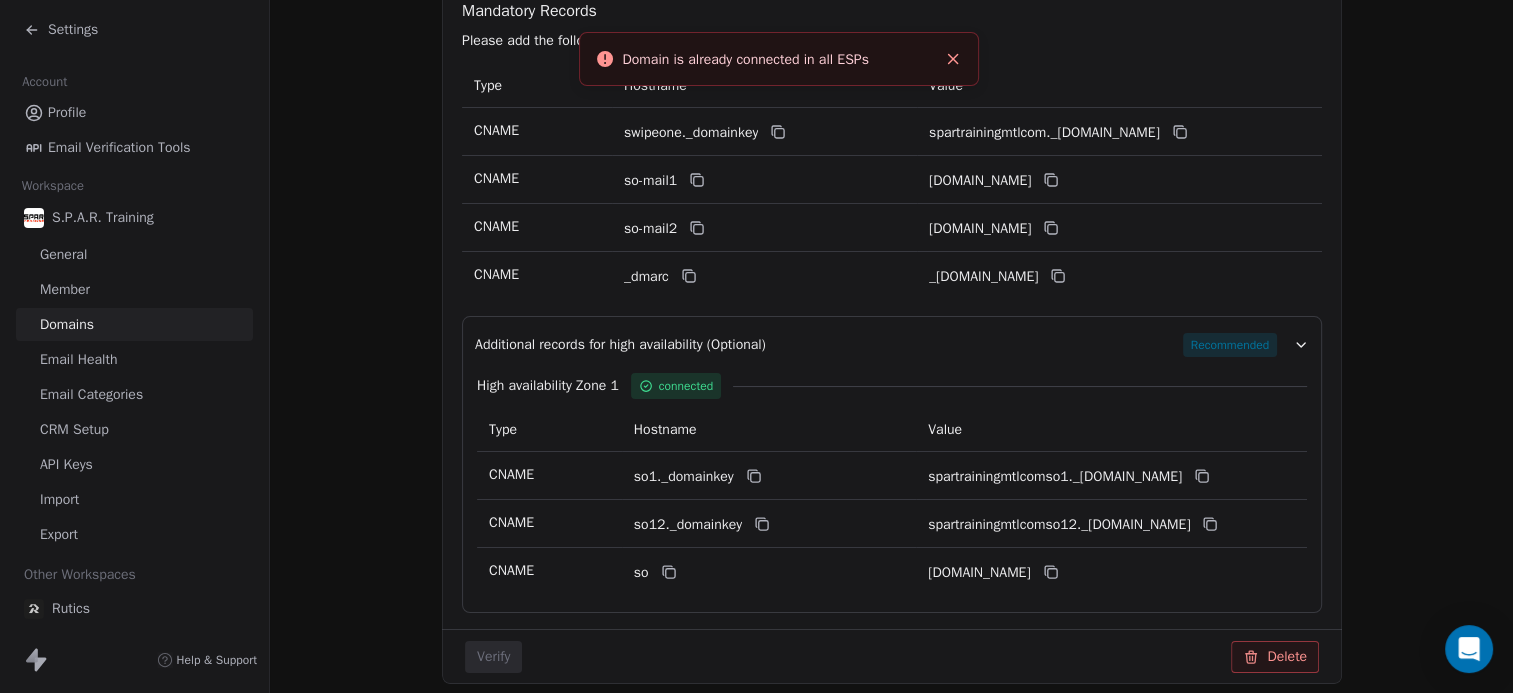 click on "Additional records for high availability (Optional)" at bounding box center [620, 345] 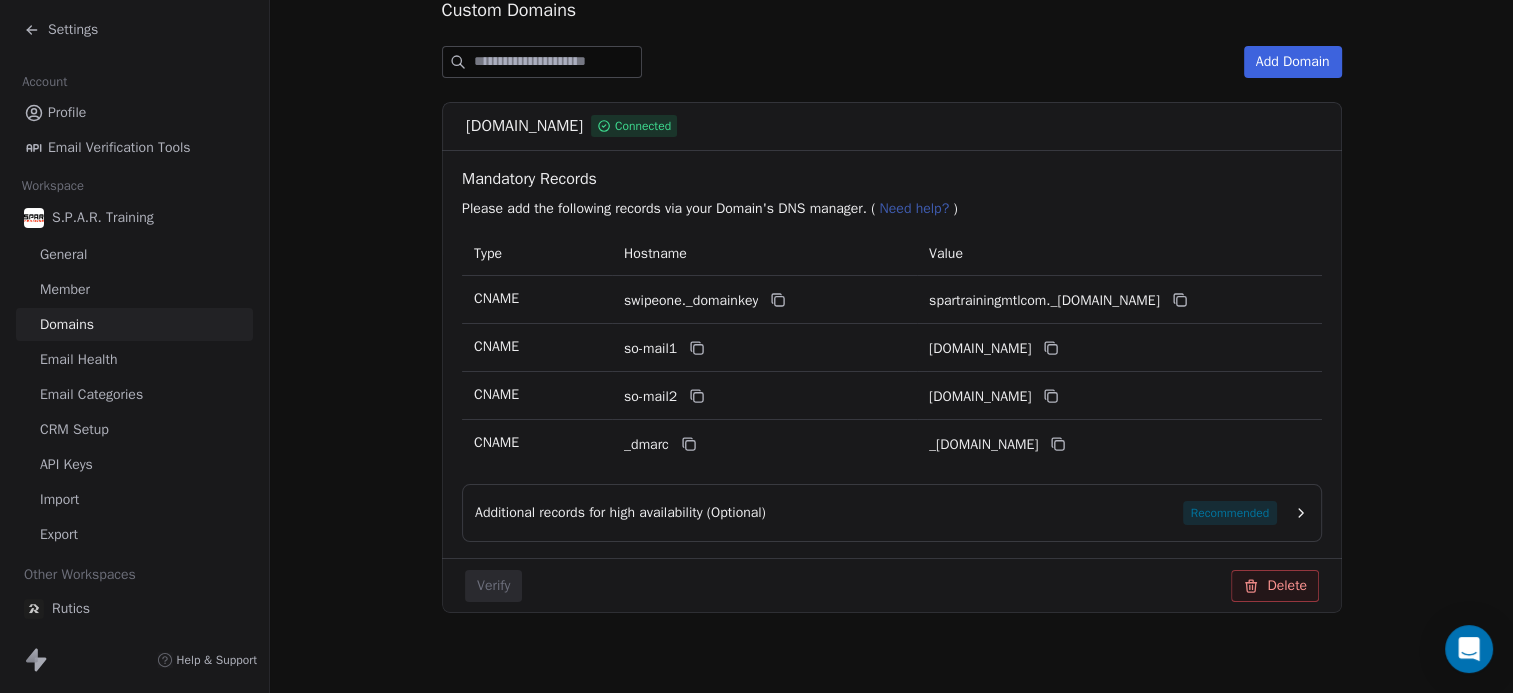 click on "Additional records for high availability (Optional) Recommended" at bounding box center (876, 513) 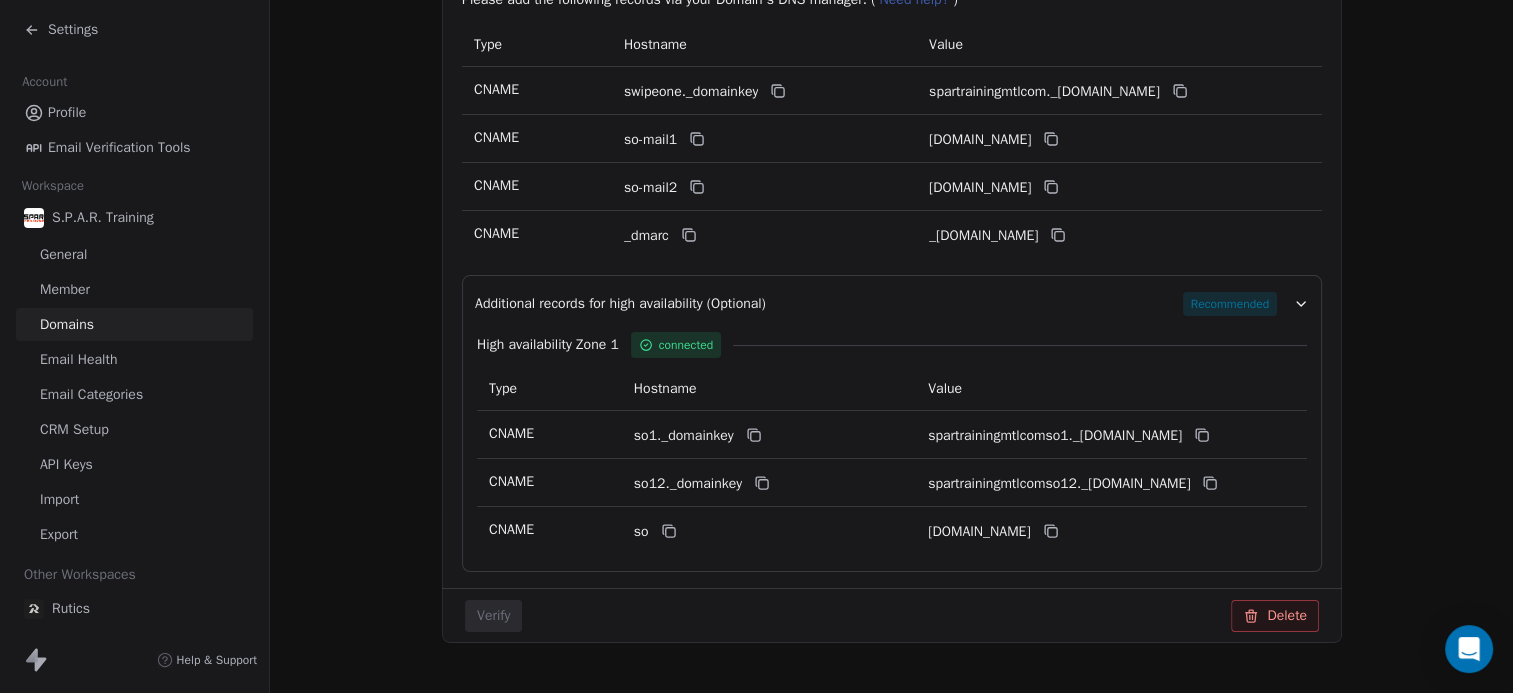 scroll, scrollTop: 414, scrollLeft: 0, axis: vertical 